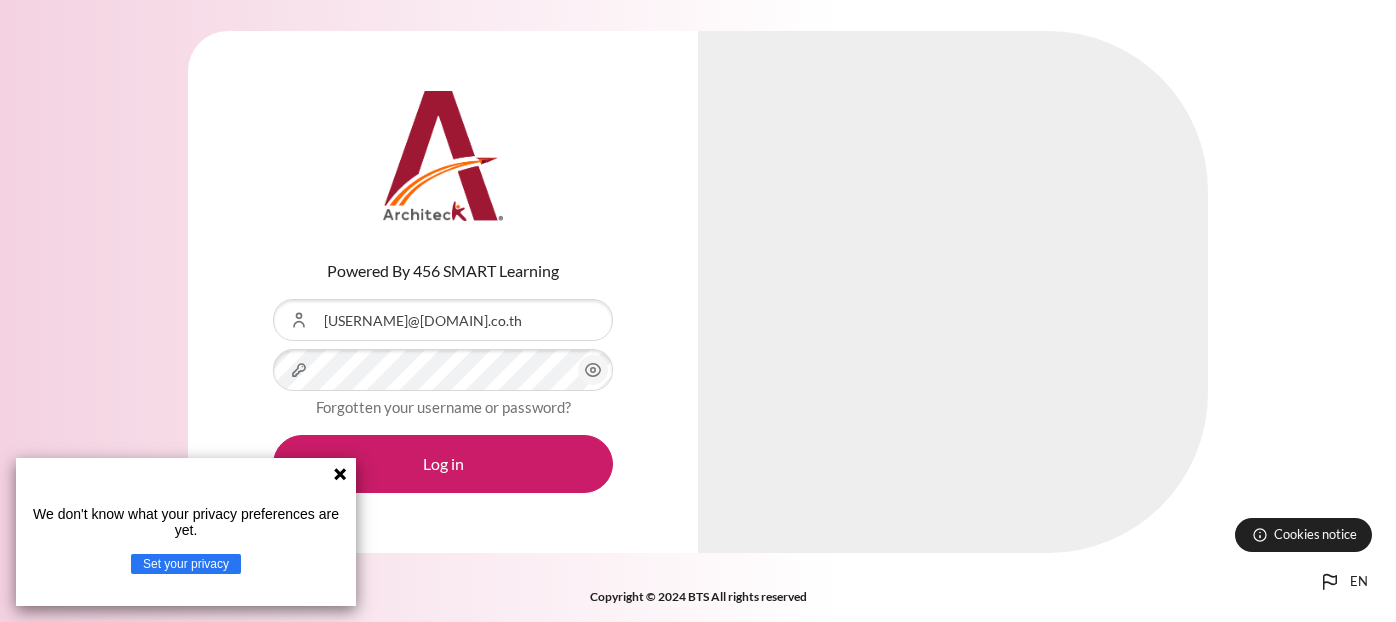 scroll, scrollTop: 0, scrollLeft: 0, axis: both 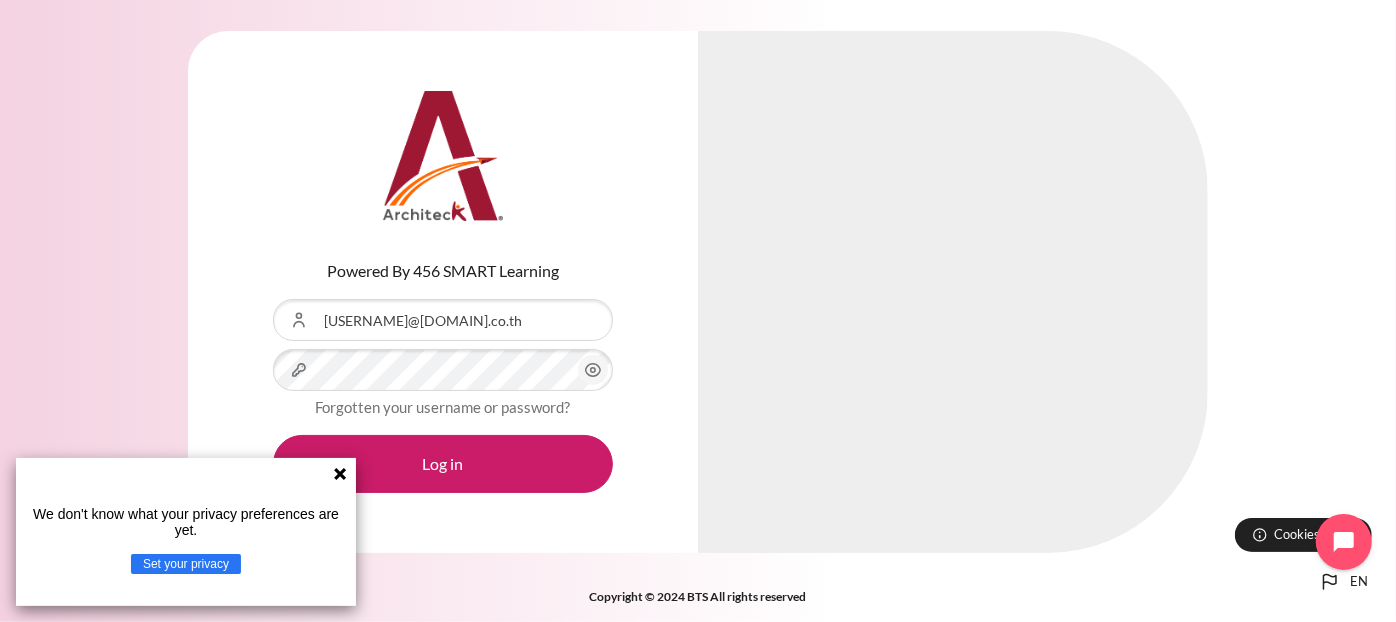 click 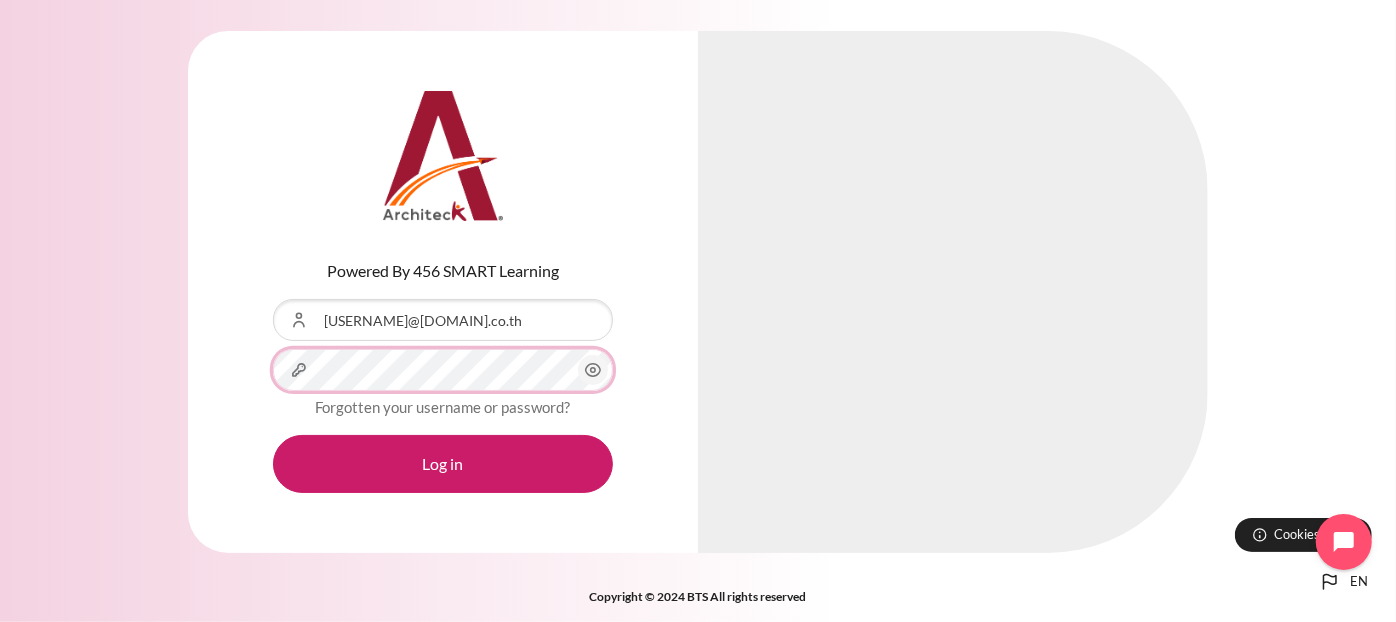 click on "Log in" at bounding box center (443, 464) 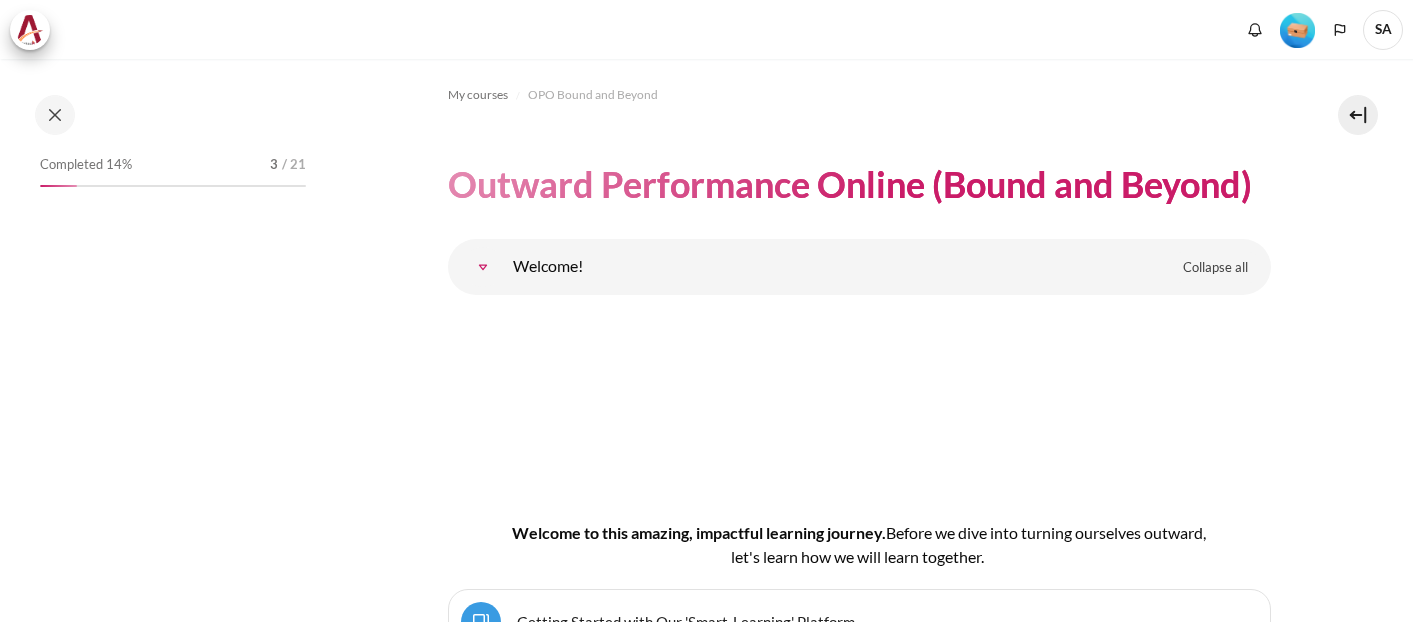 scroll, scrollTop: 0, scrollLeft: 0, axis: both 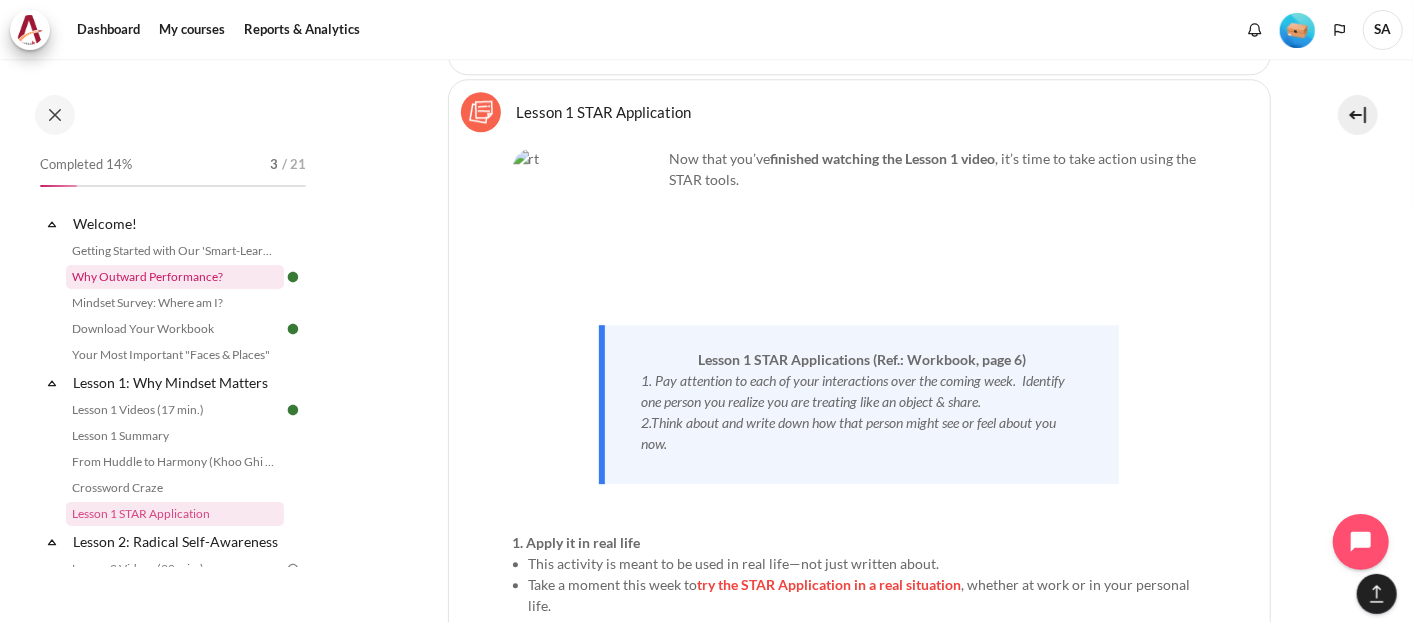 click on "Why Outward Performance?" at bounding box center (175, 277) 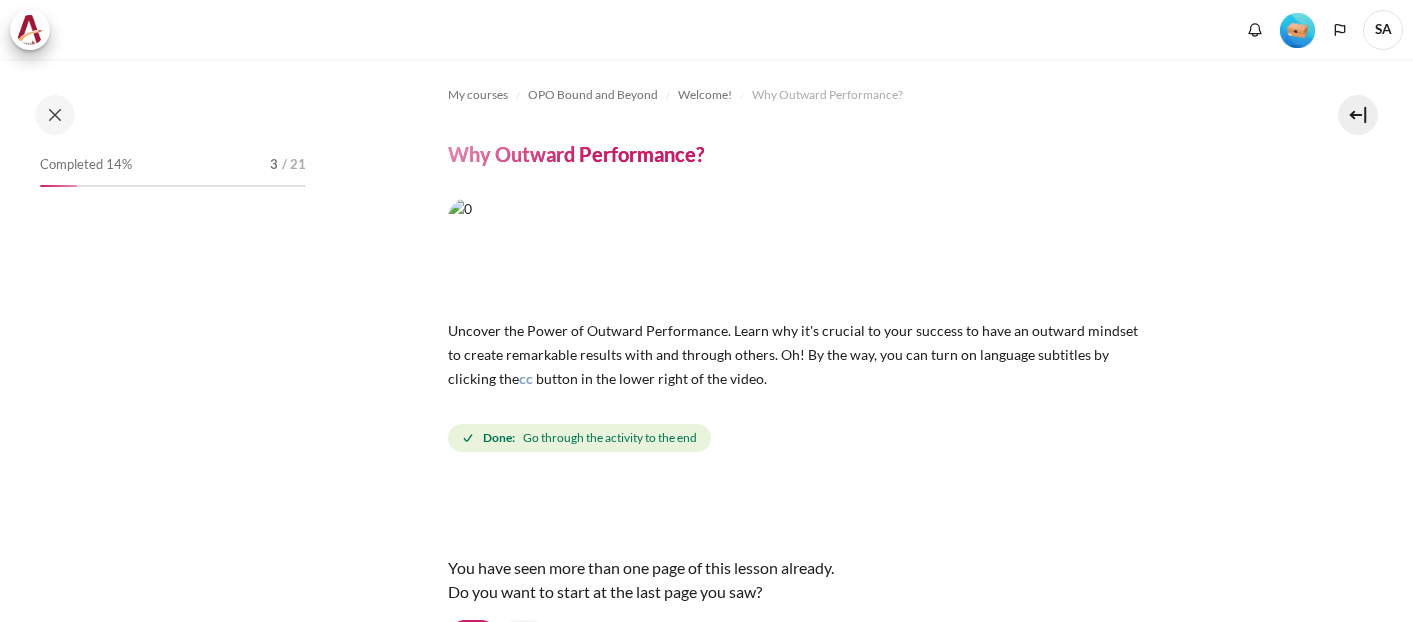 scroll, scrollTop: 0, scrollLeft: 0, axis: both 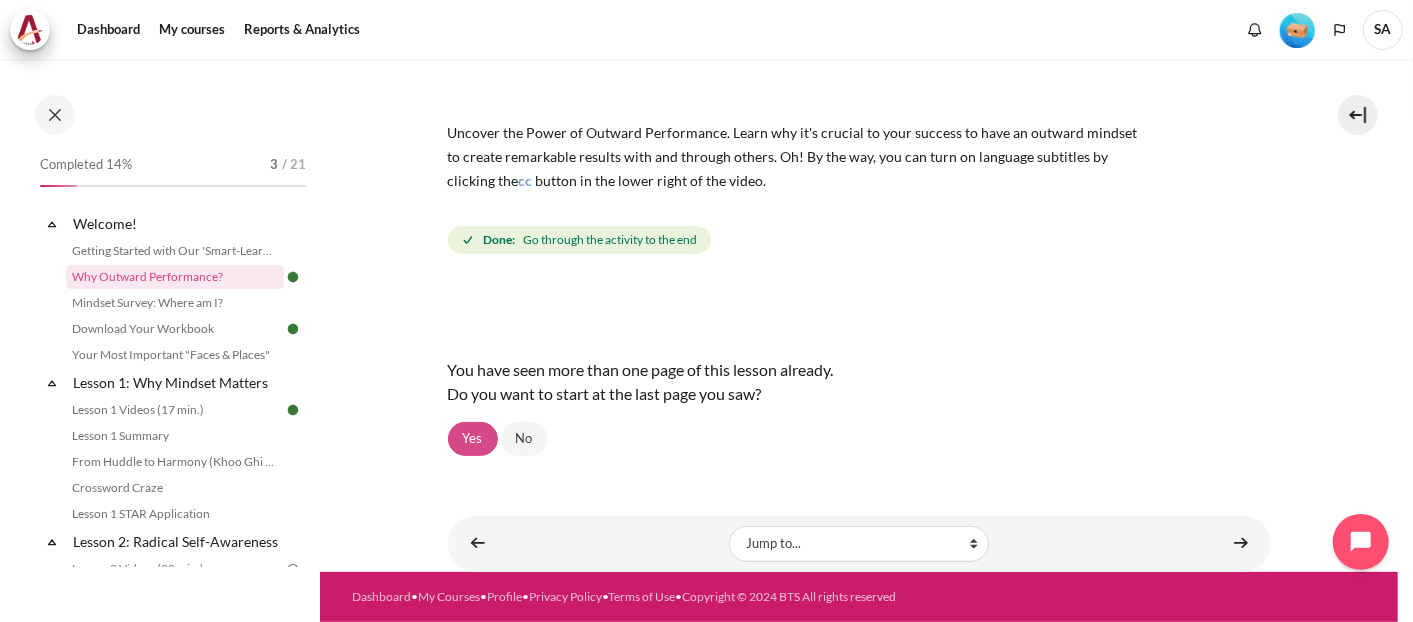 click on "Yes" at bounding box center [473, 439] 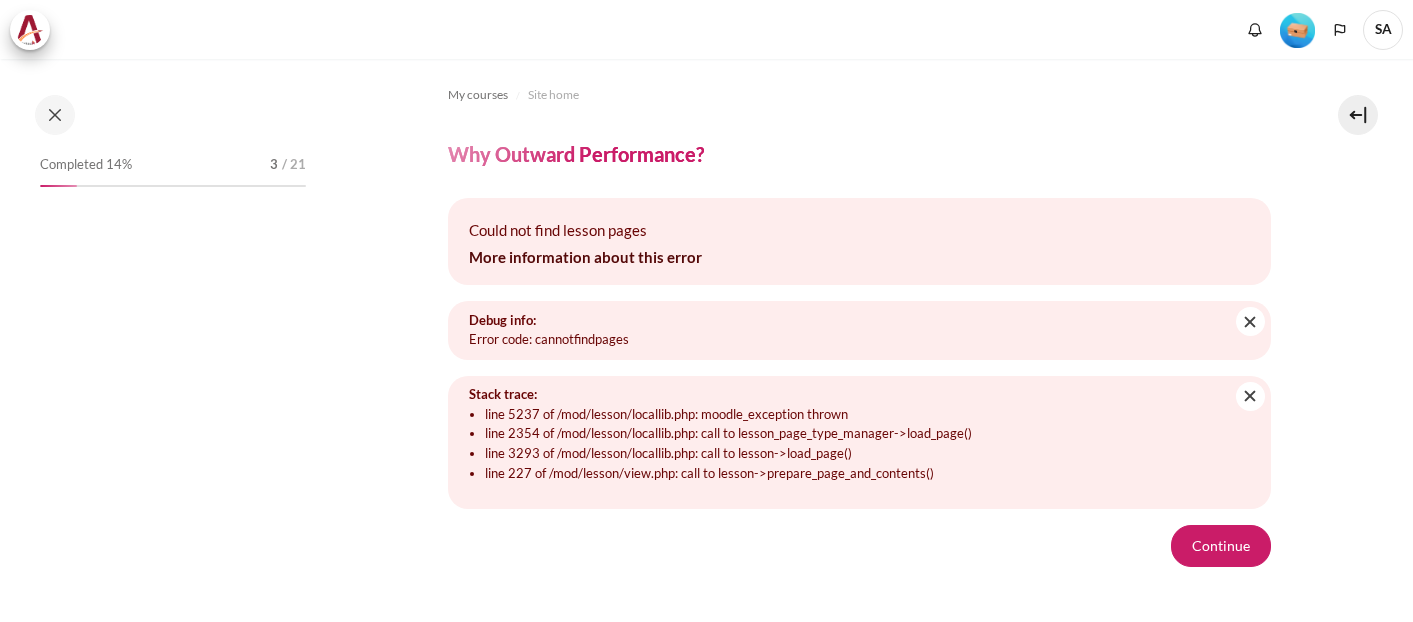 scroll, scrollTop: 0, scrollLeft: 0, axis: both 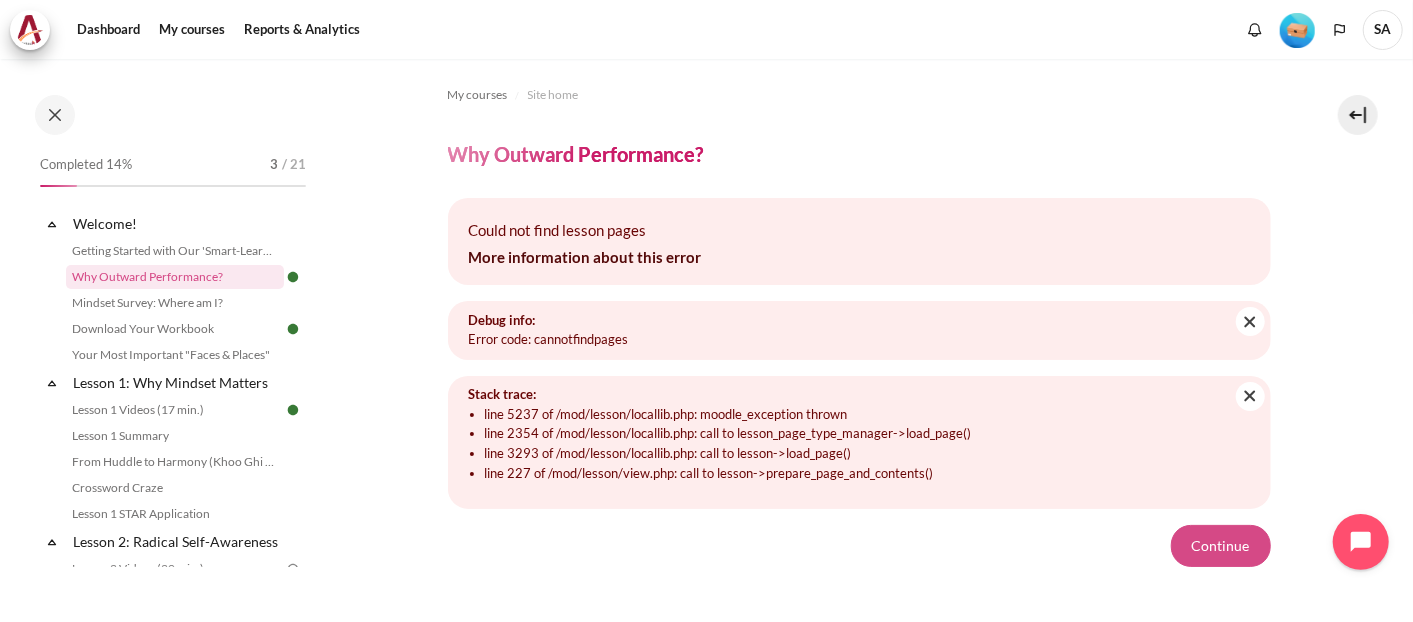 click on "Continue" at bounding box center [1221, 546] 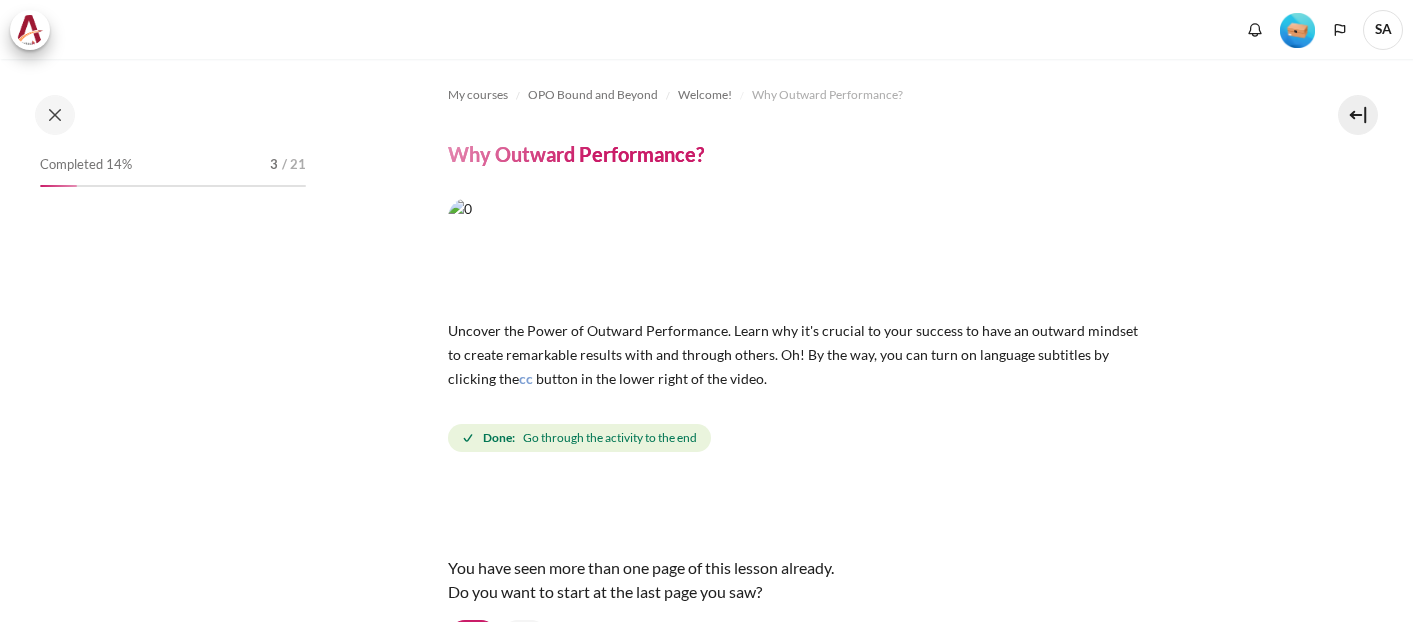 scroll, scrollTop: 0, scrollLeft: 0, axis: both 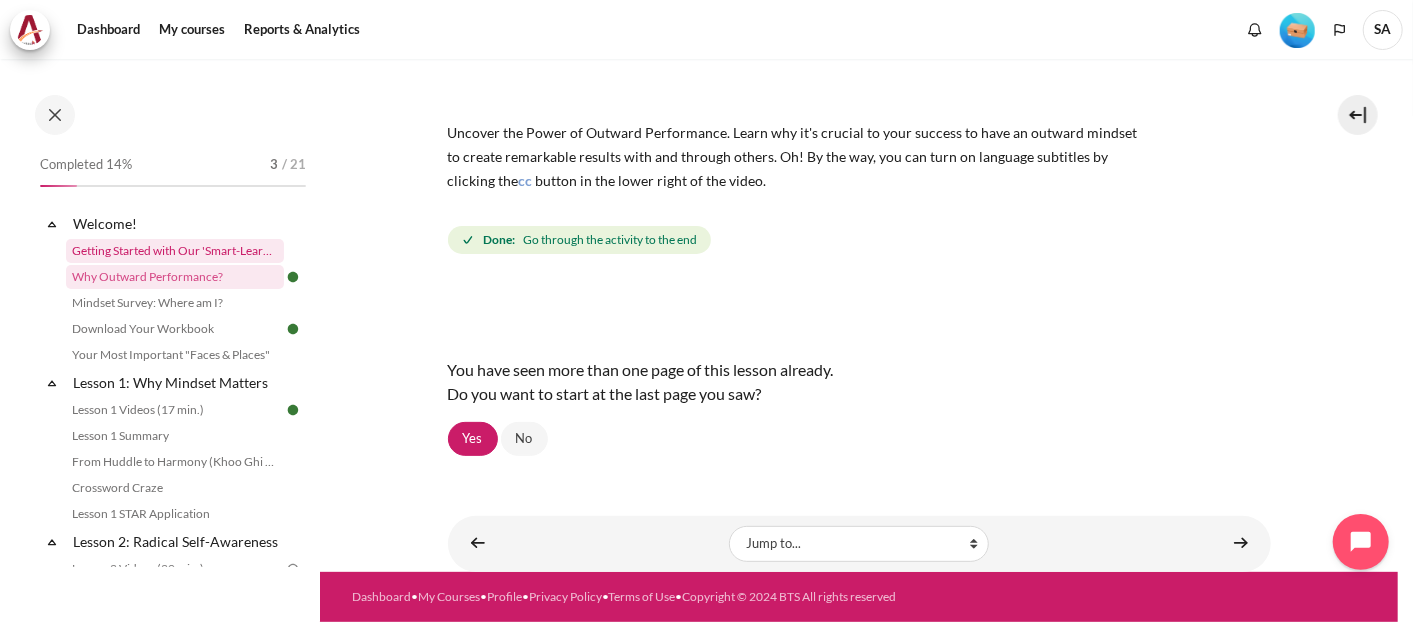 click on "Getting Started with Our 'Smart-Learning' Platform" at bounding box center [175, 251] 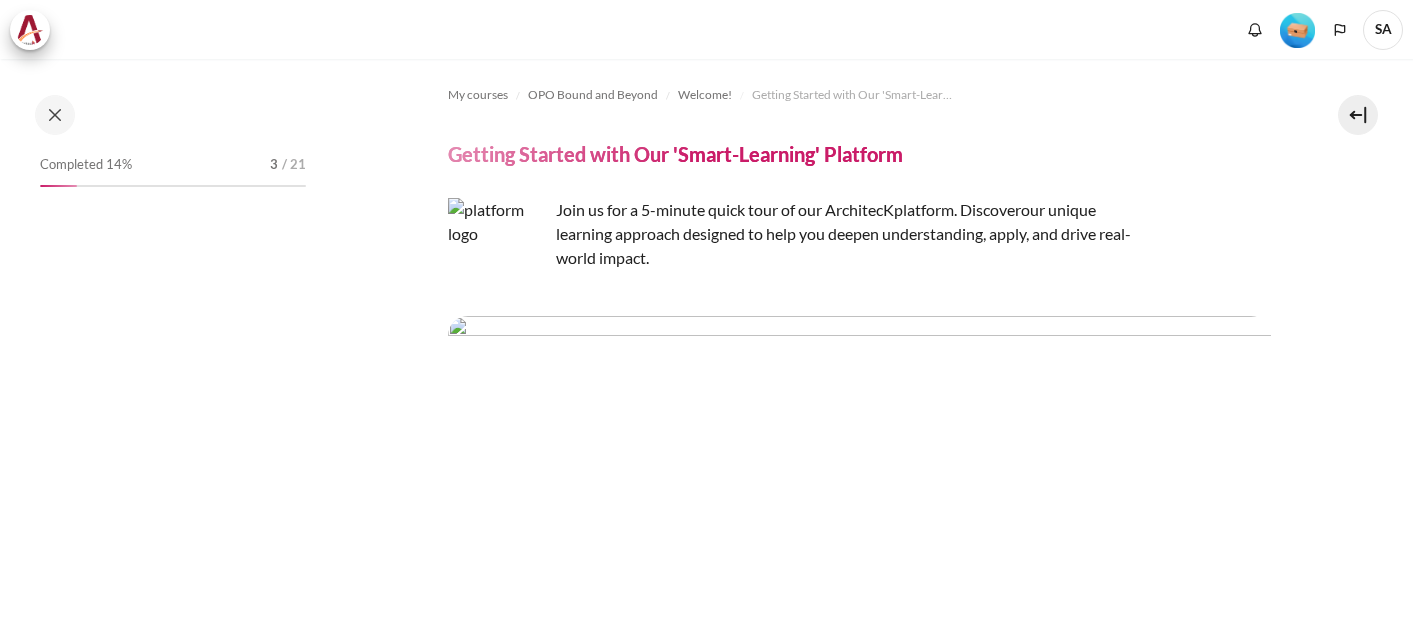 scroll, scrollTop: 0, scrollLeft: 0, axis: both 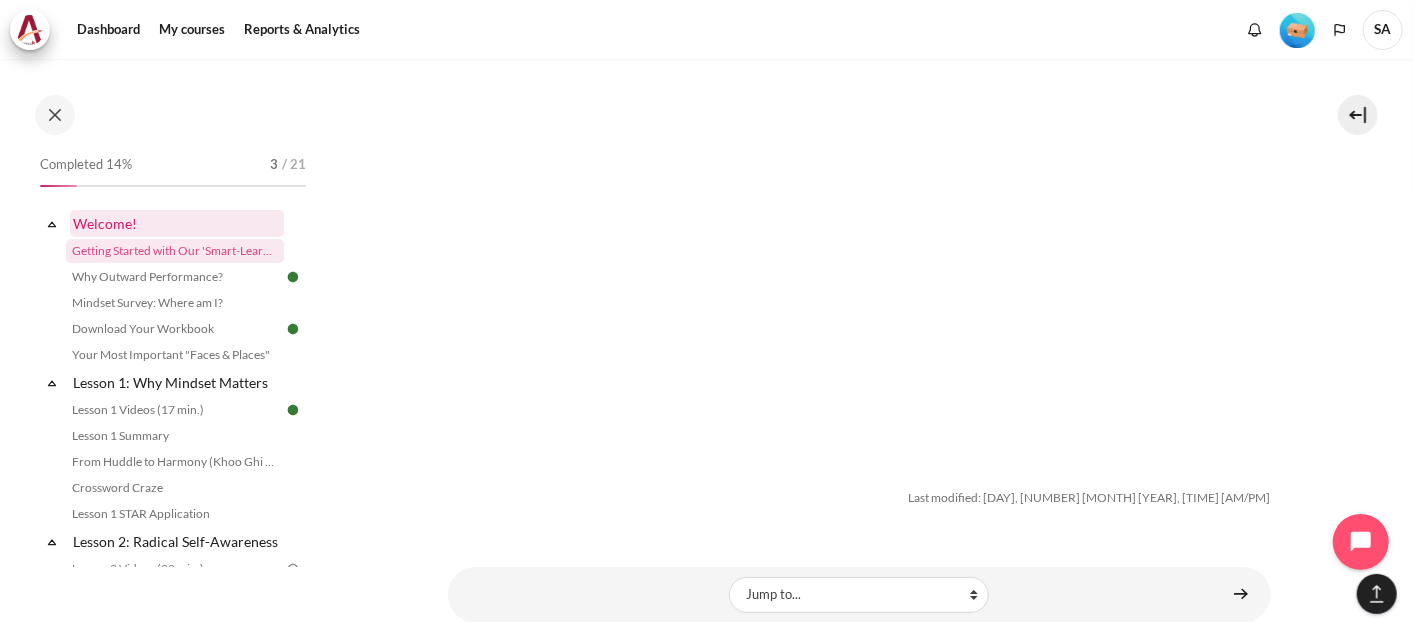 click on "Welcome!" at bounding box center (177, 223) 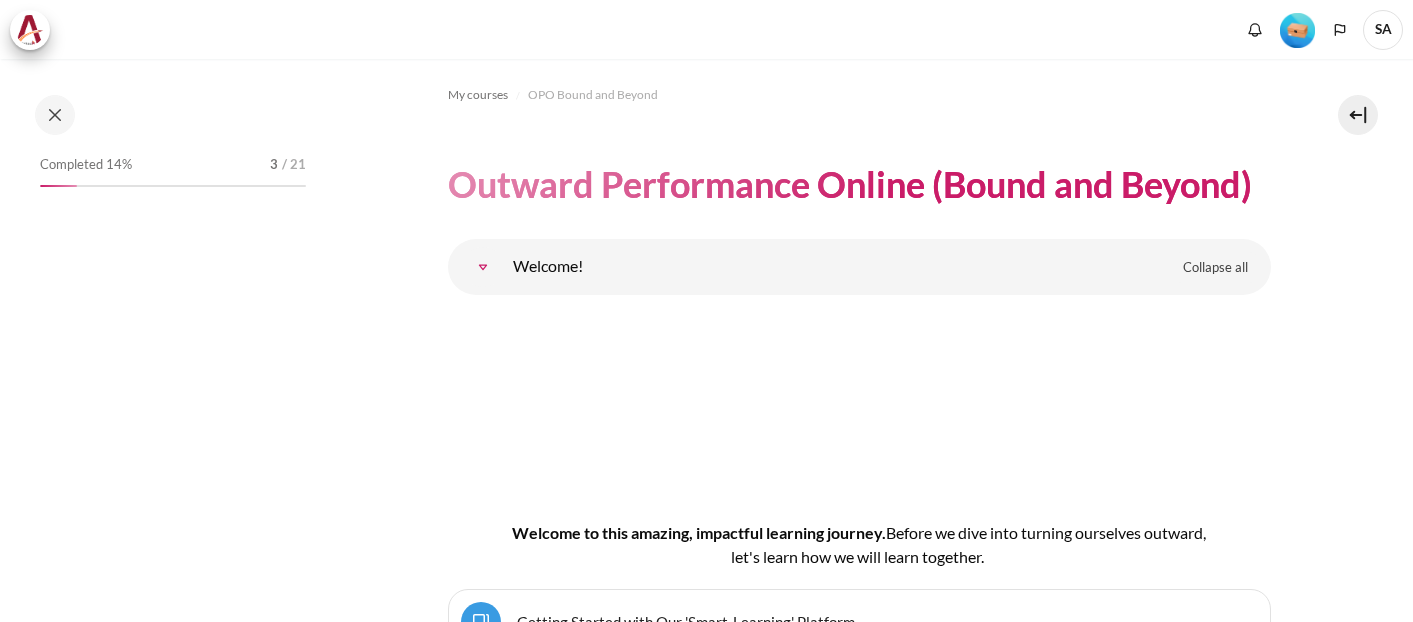 scroll, scrollTop: 0, scrollLeft: 0, axis: both 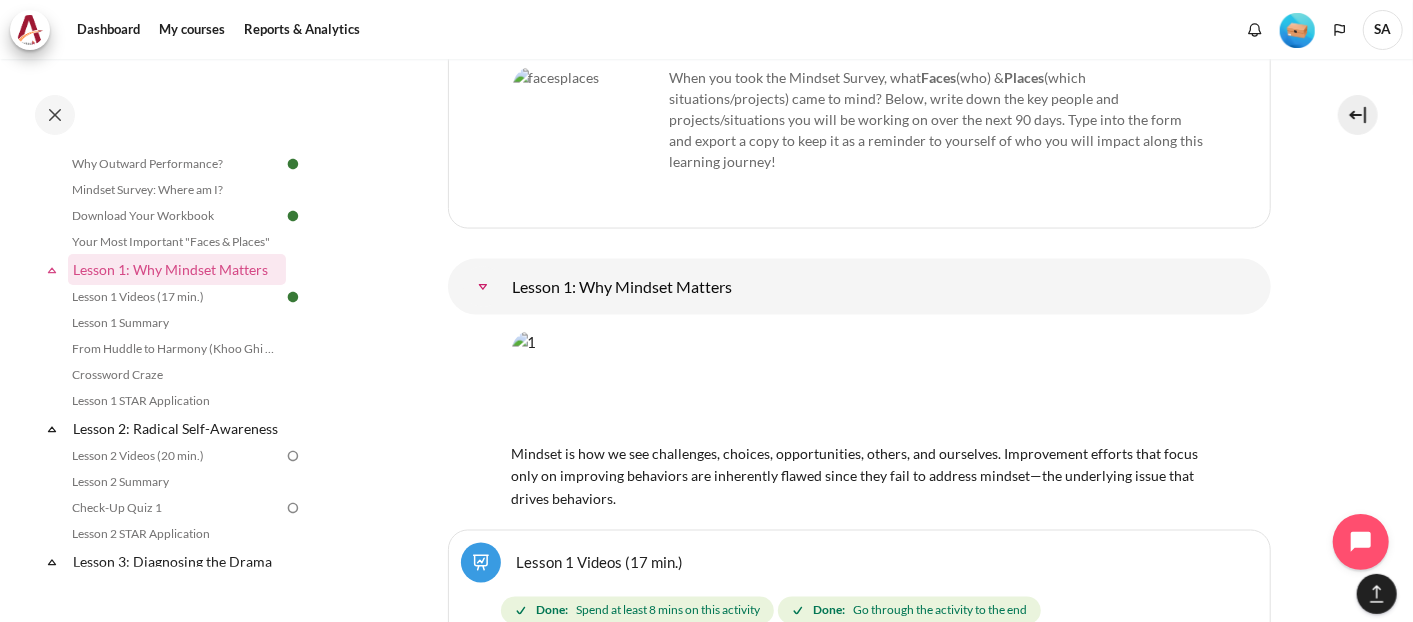 click at bounding box center (483, 287) 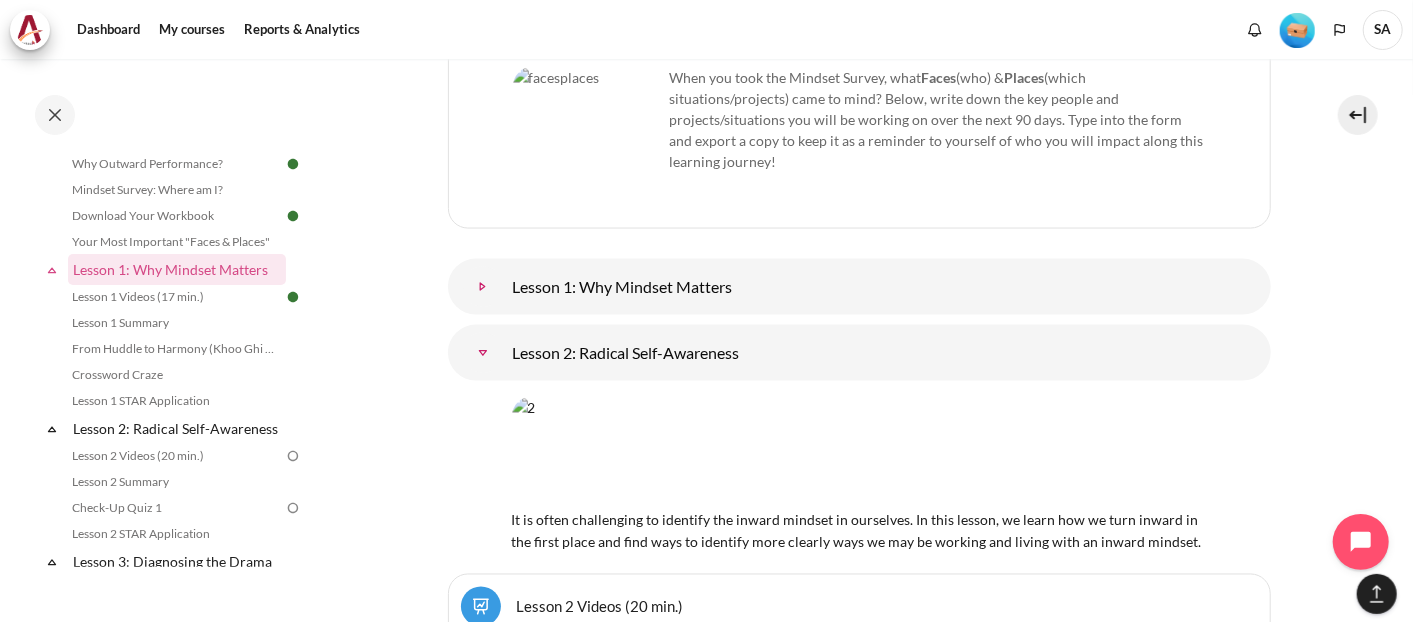 click at bounding box center [483, 287] 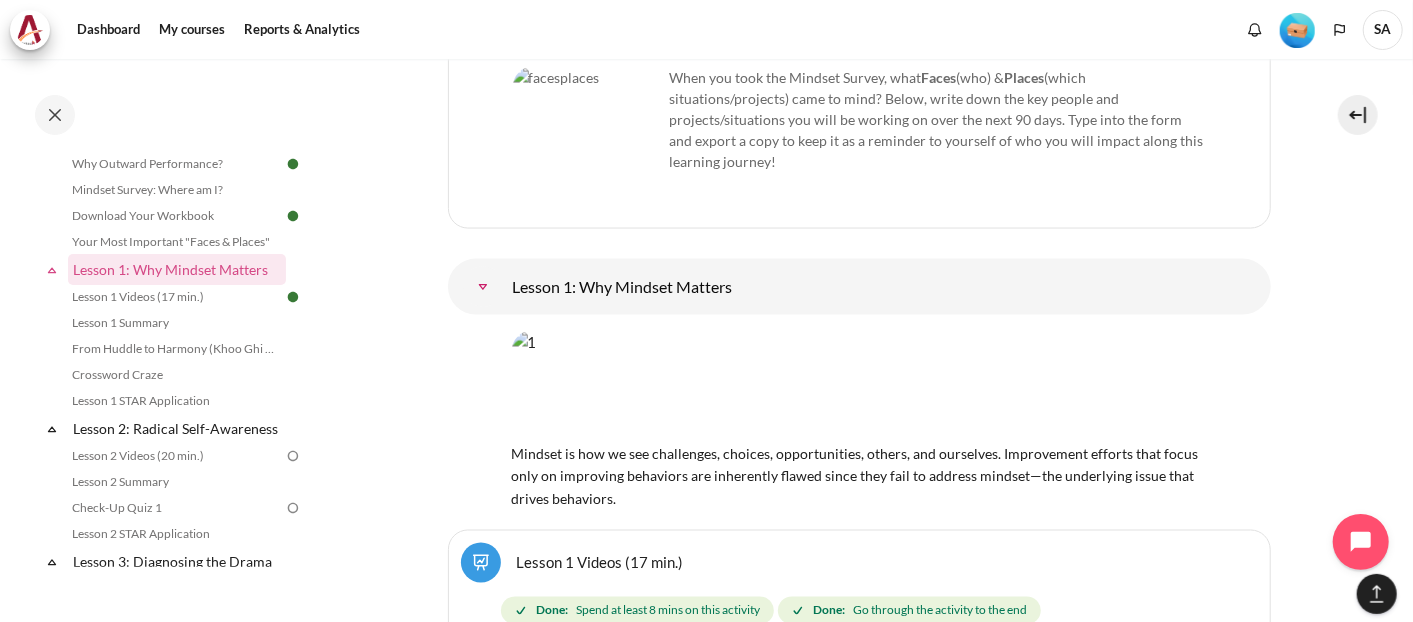 click on "Mindset
is how we see challenges, choices, opportunities, others, and ourselves.
Improvement efforts that focus only on improving behaviors are inherently
flawed since they fail to address mindset—the underlying issue that drives
behaviors." at bounding box center (855, 477) 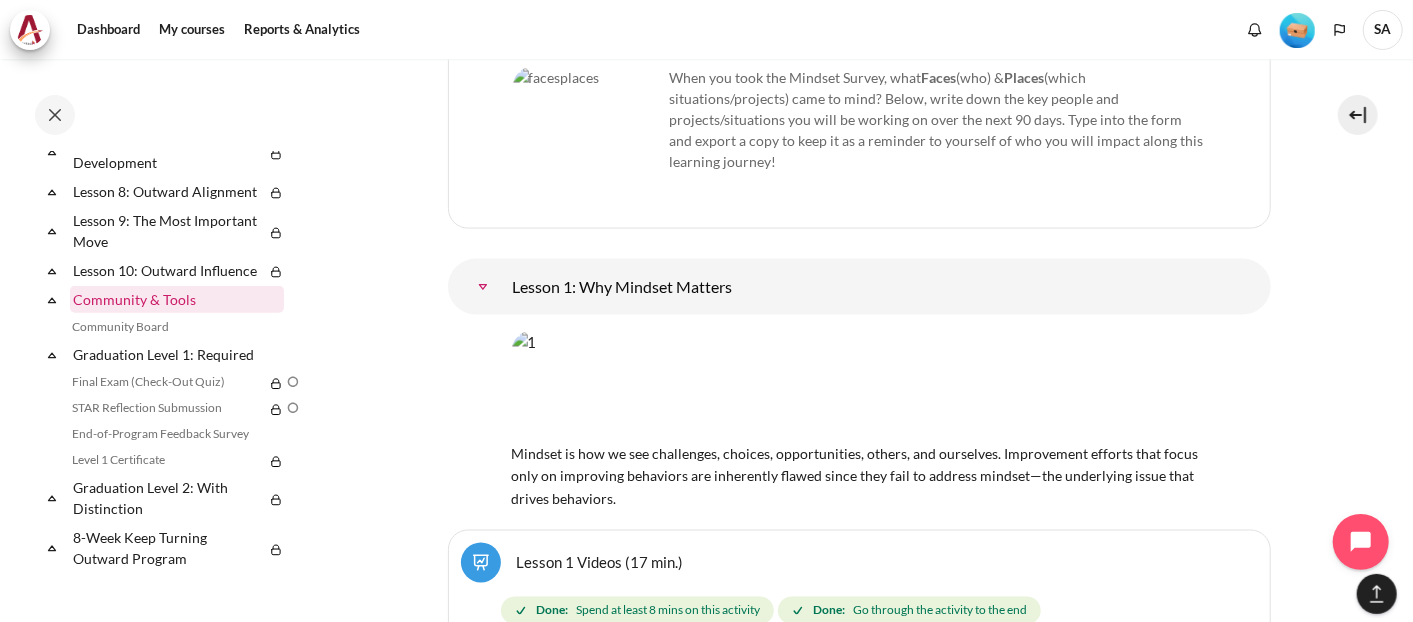 scroll, scrollTop: 1059, scrollLeft: 0, axis: vertical 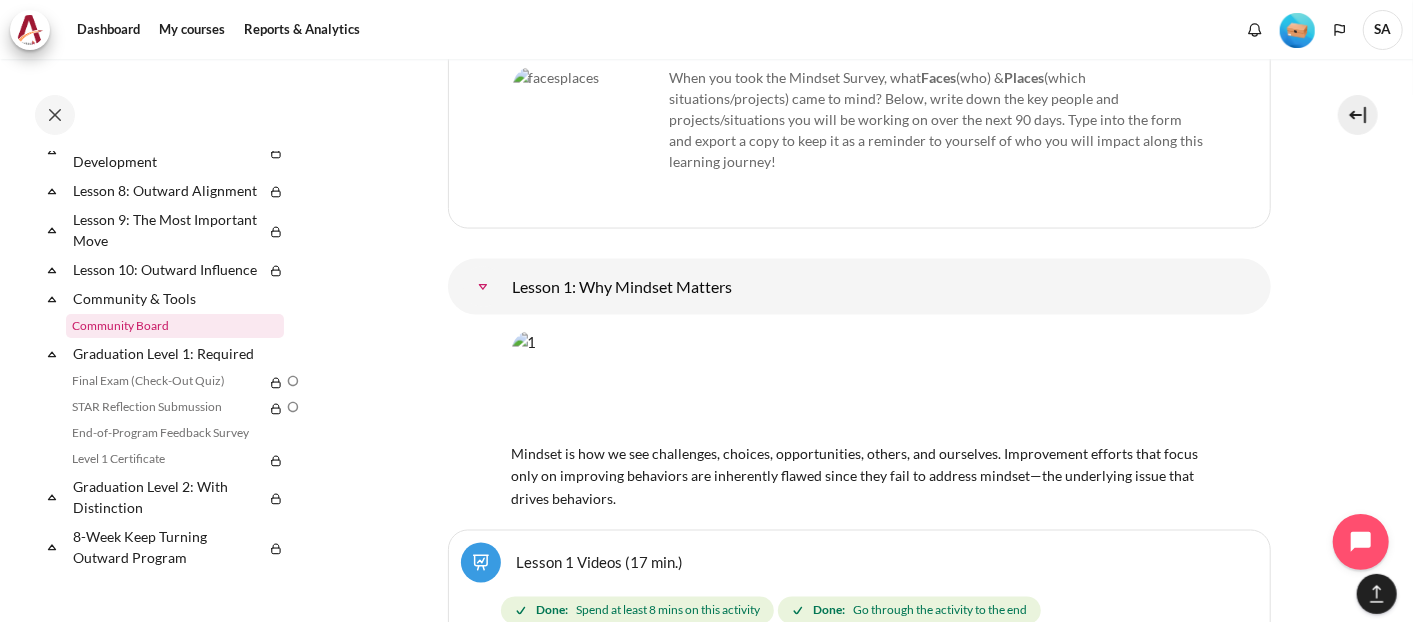 click on "Community Board" at bounding box center (175, 326) 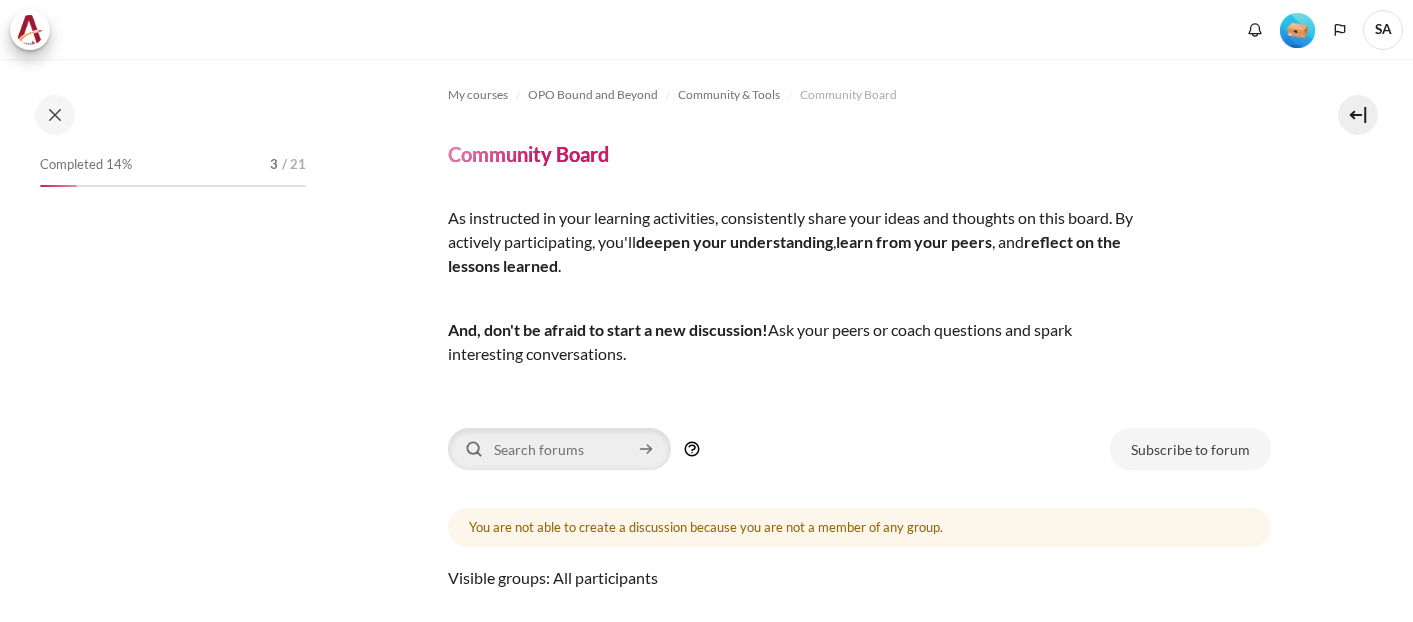 scroll, scrollTop: 0, scrollLeft: 0, axis: both 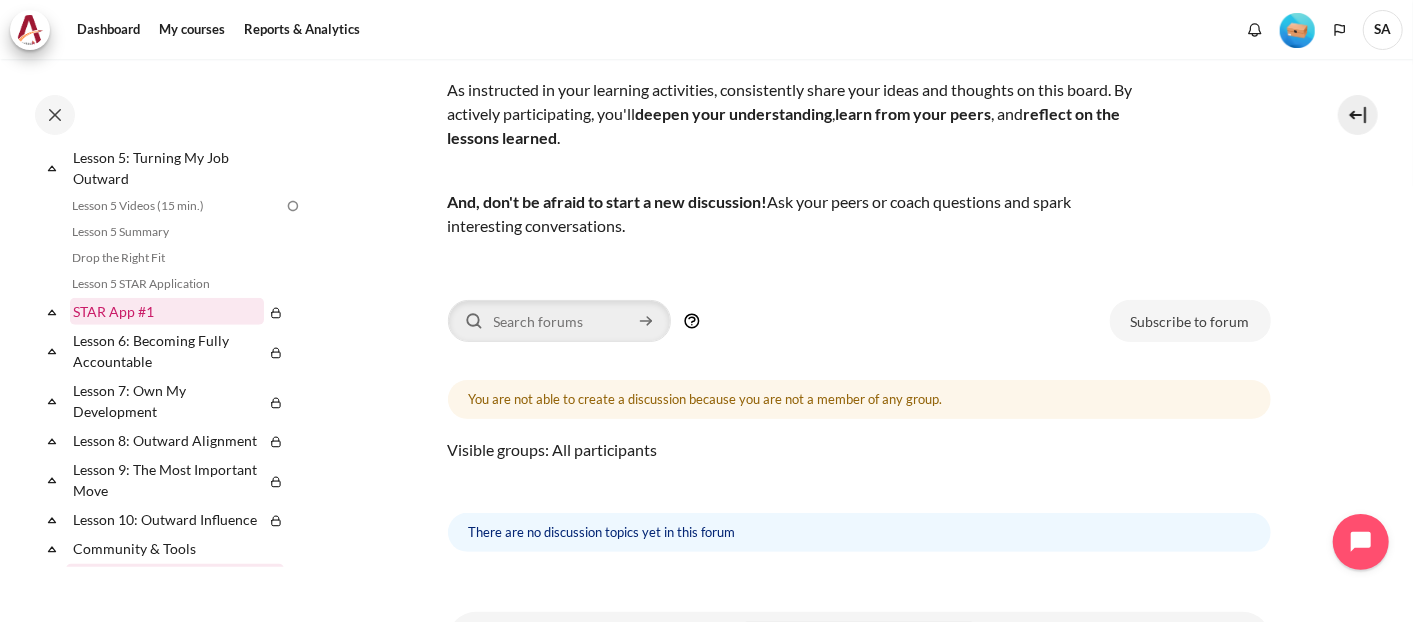 click on "STAR App #1" at bounding box center (167, 311) 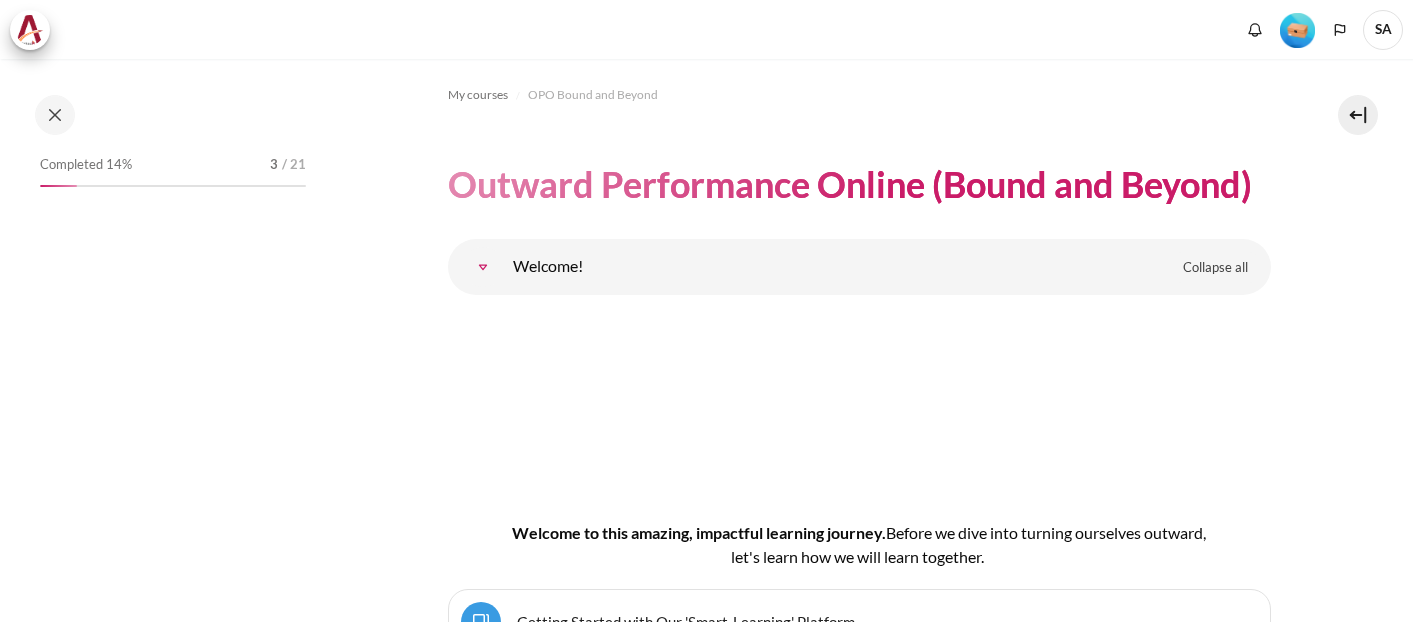 scroll, scrollTop: 0, scrollLeft: 0, axis: both 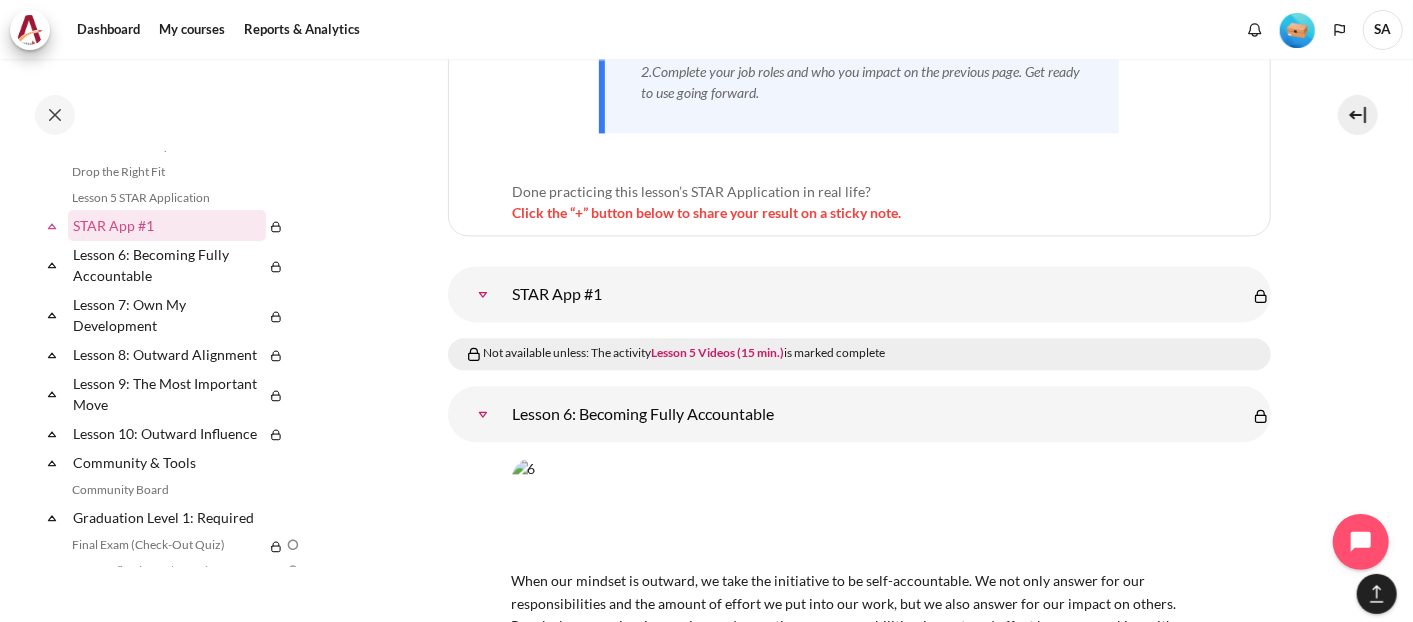 click at bounding box center (483, 294) 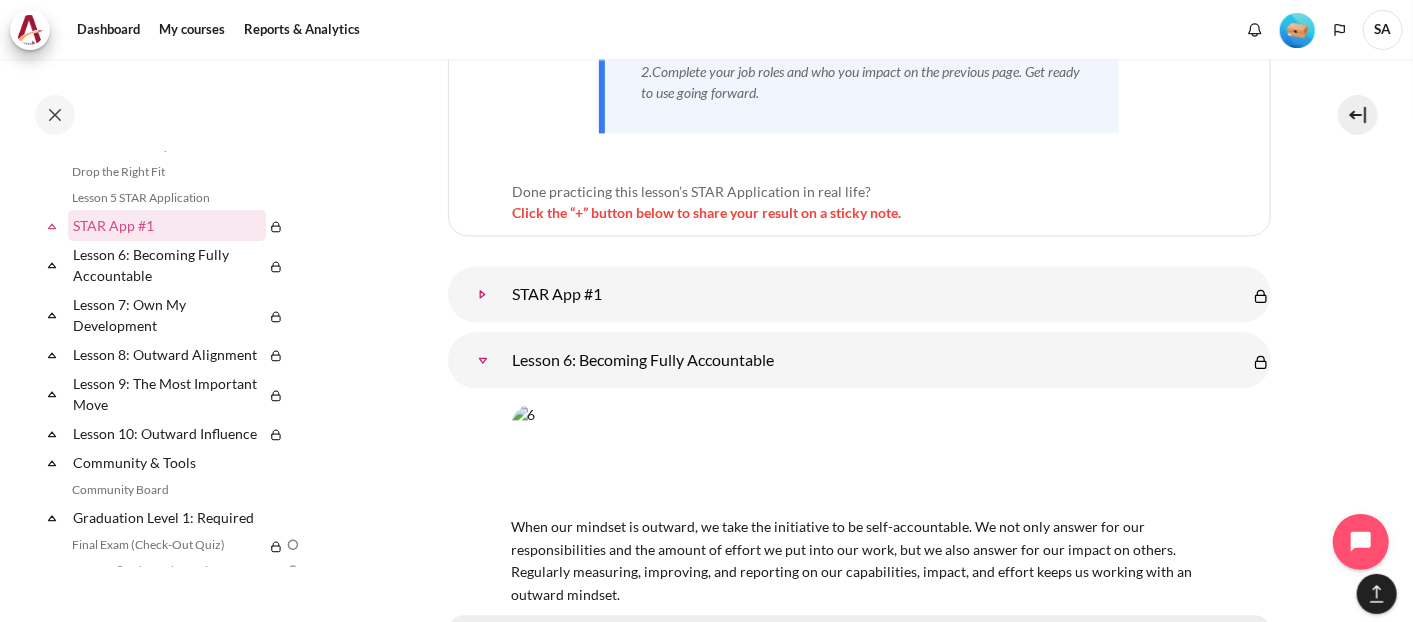 click at bounding box center [483, 294] 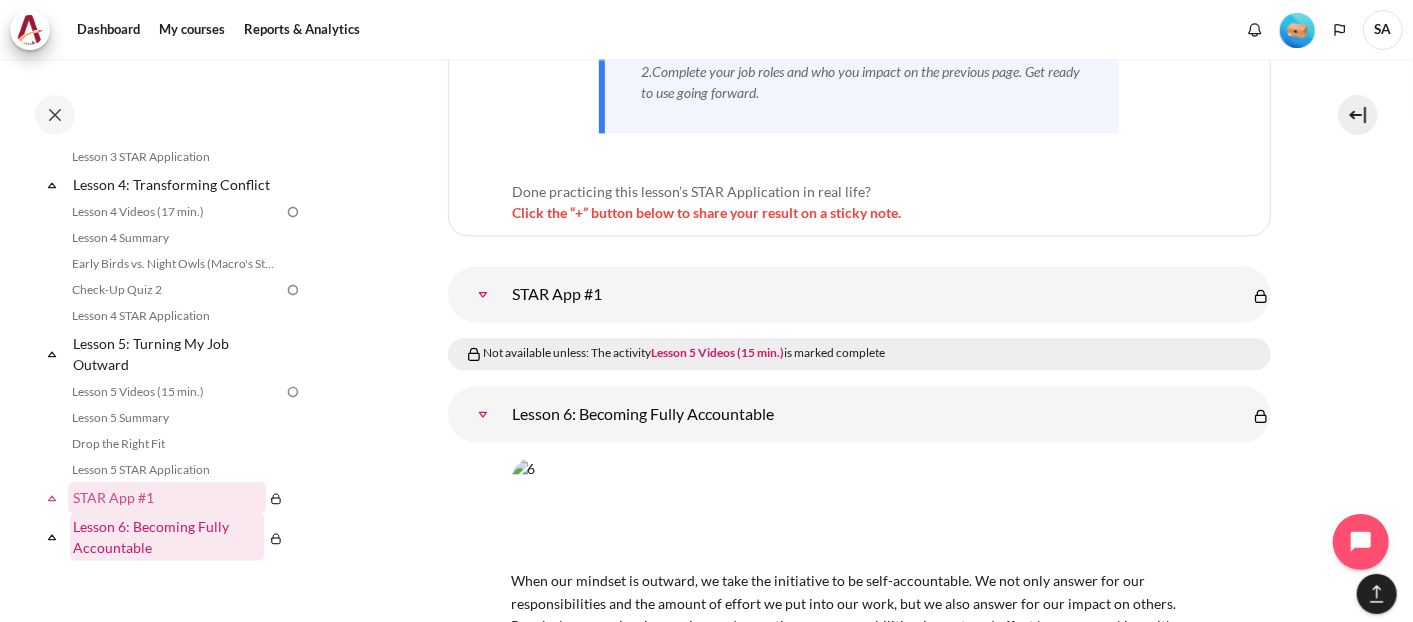 scroll, scrollTop: 617, scrollLeft: 0, axis: vertical 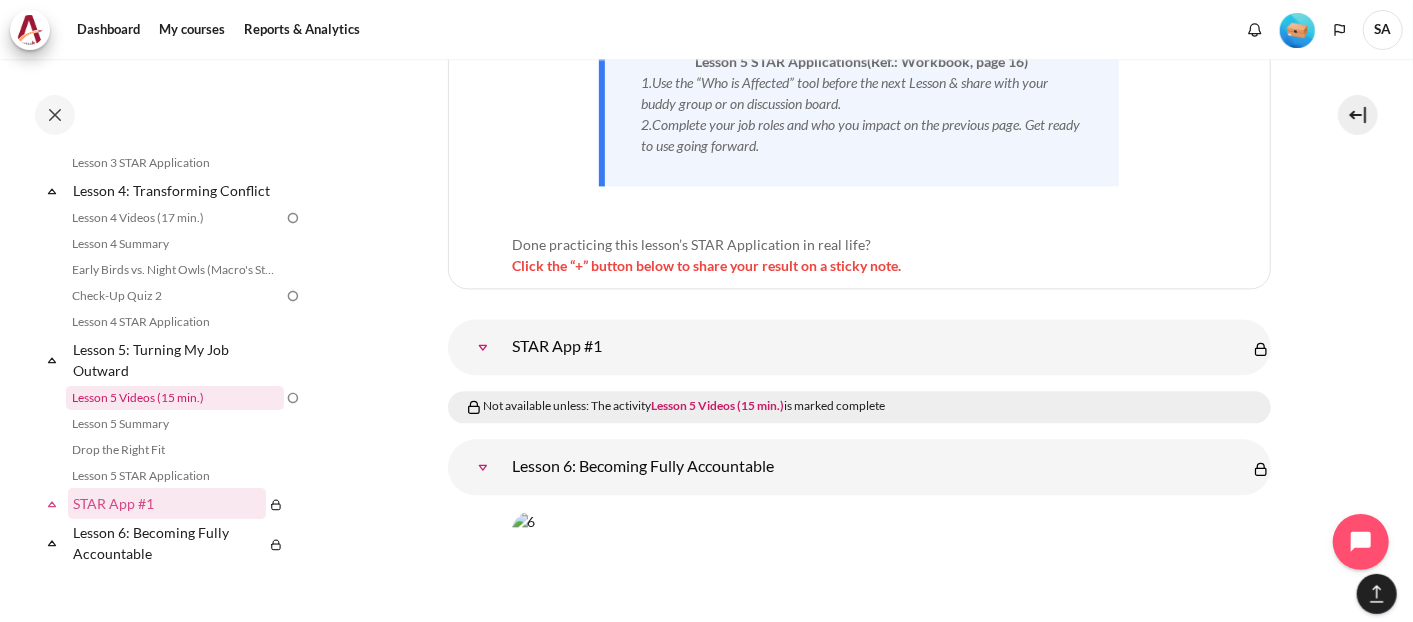 click on "Lesson 5 Videos (15 min.)" at bounding box center [175, 398] 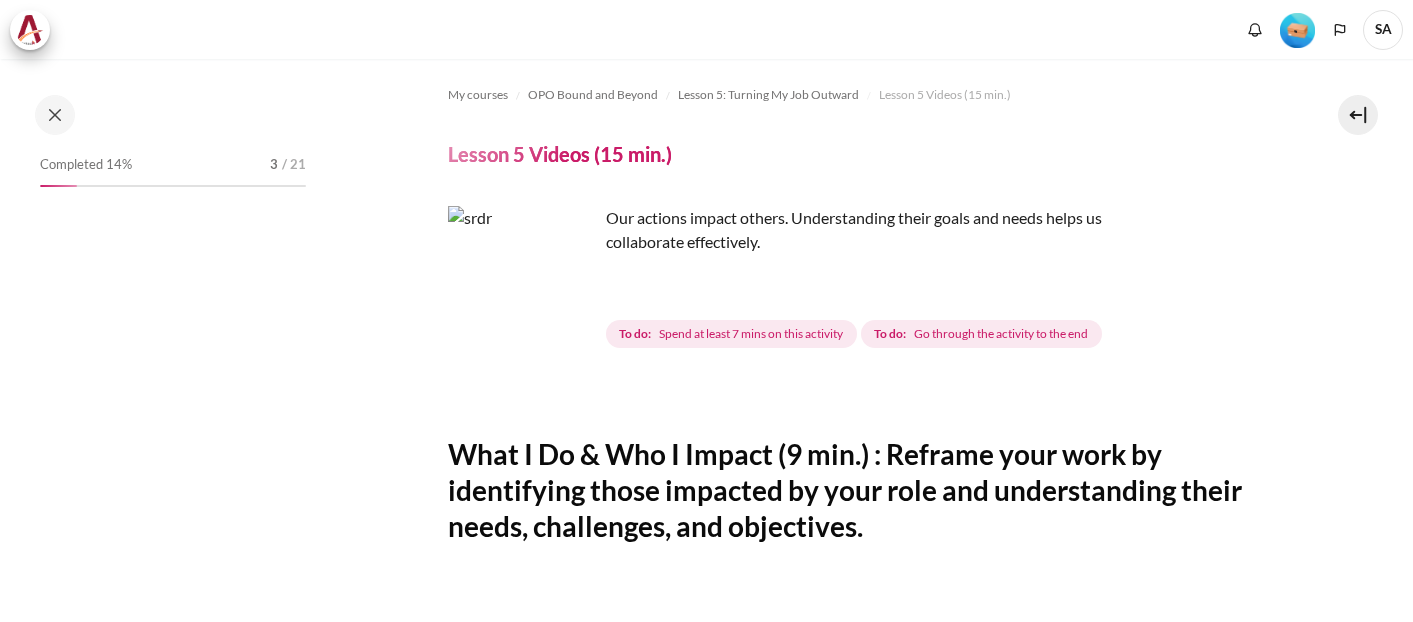 scroll, scrollTop: 0, scrollLeft: 0, axis: both 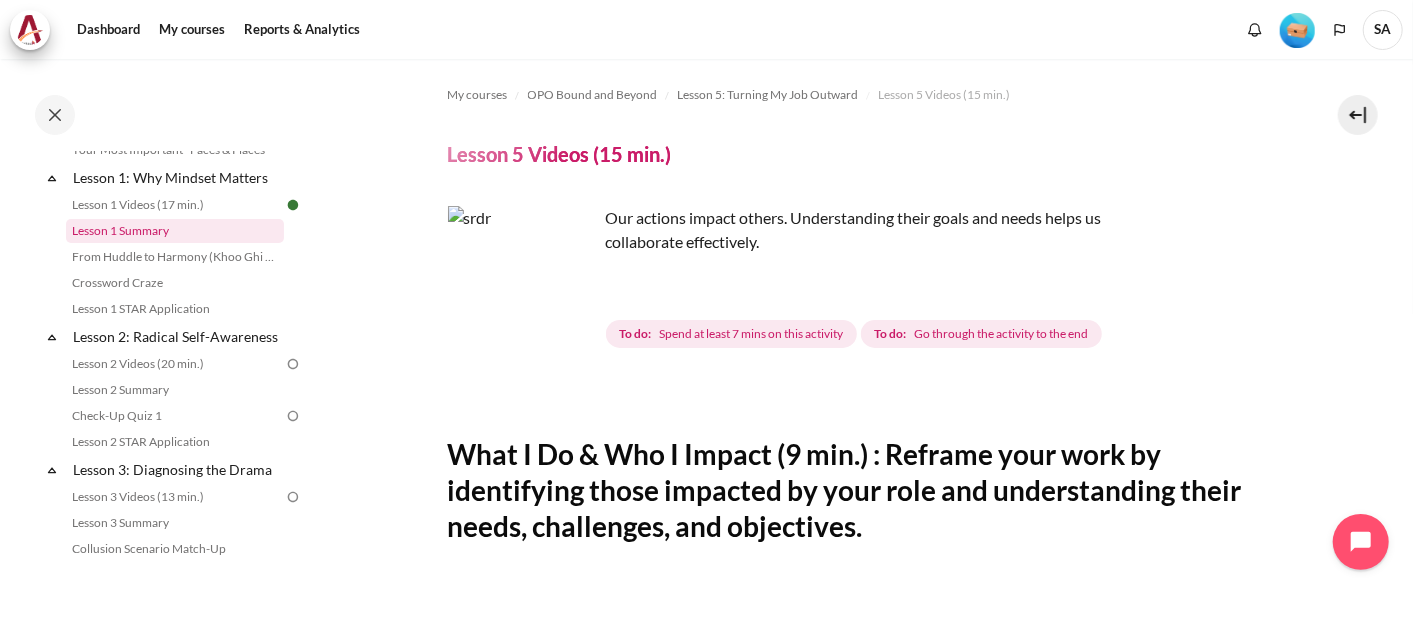 click on "Lesson 1 Summary" at bounding box center (175, 231) 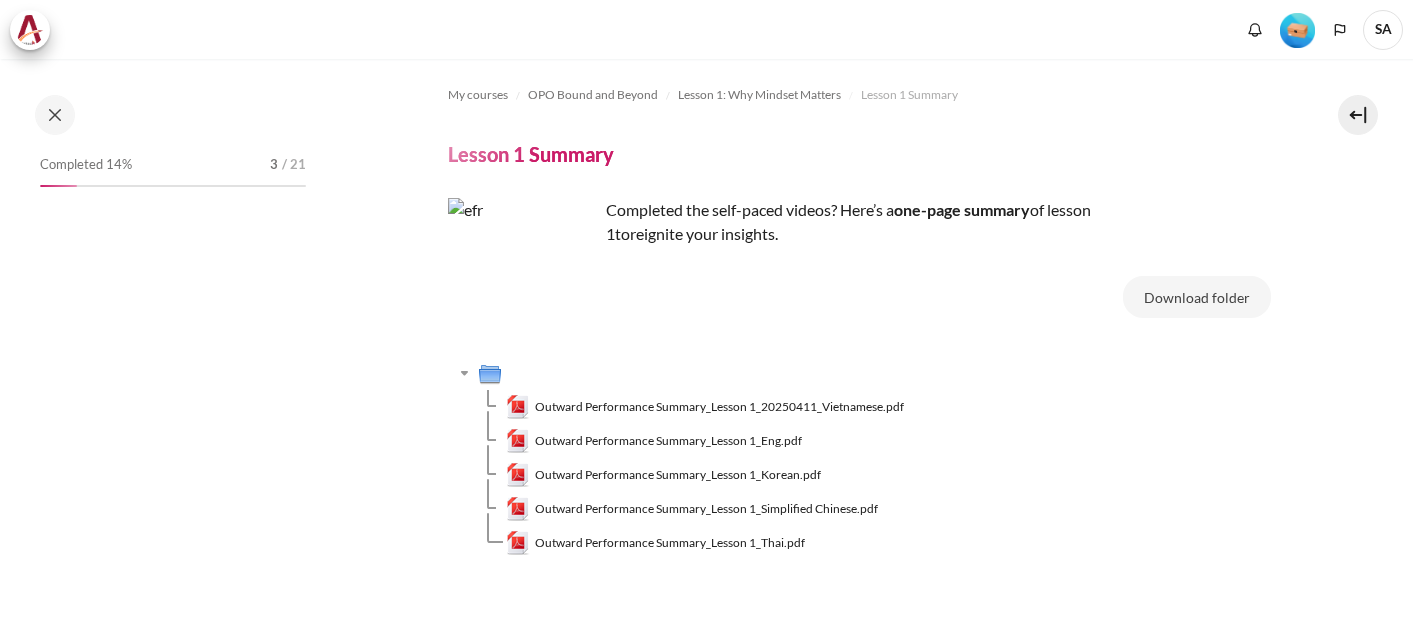 scroll, scrollTop: 0, scrollLeft: 0, axis: both 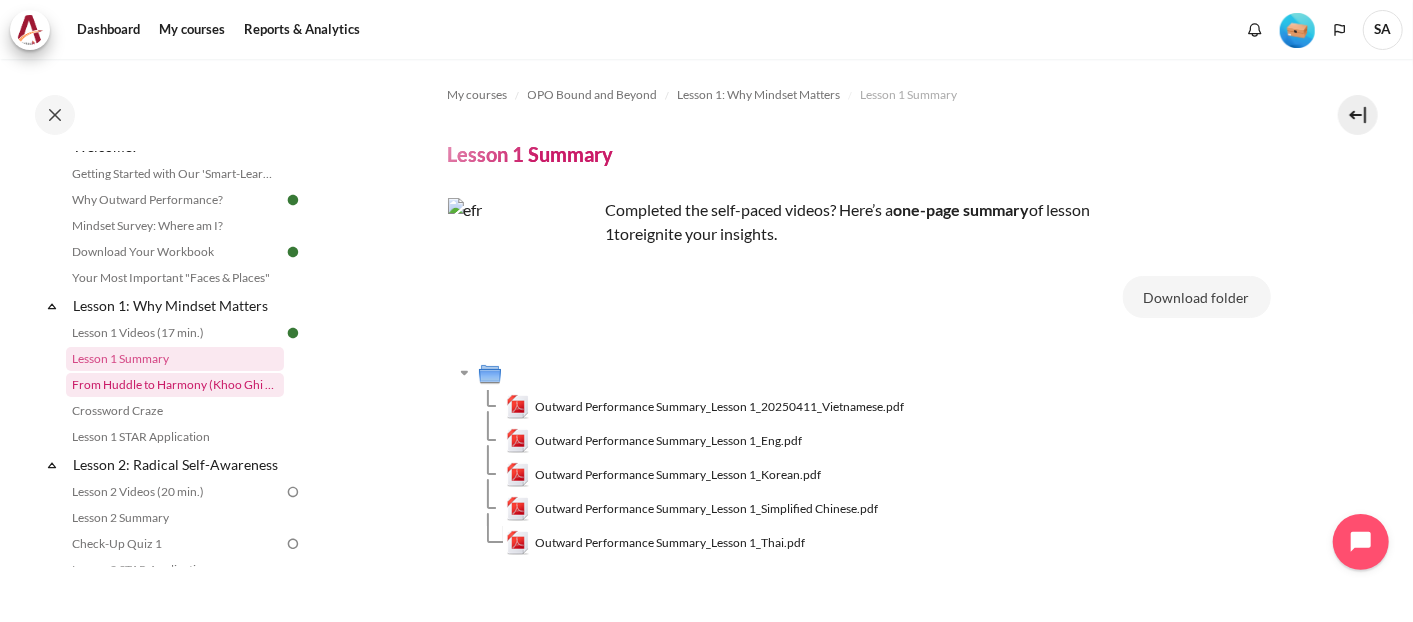 click on "From Huddle to Harmony (Khoo Ghi Peng's Story)" at bounding box center (175, 385) 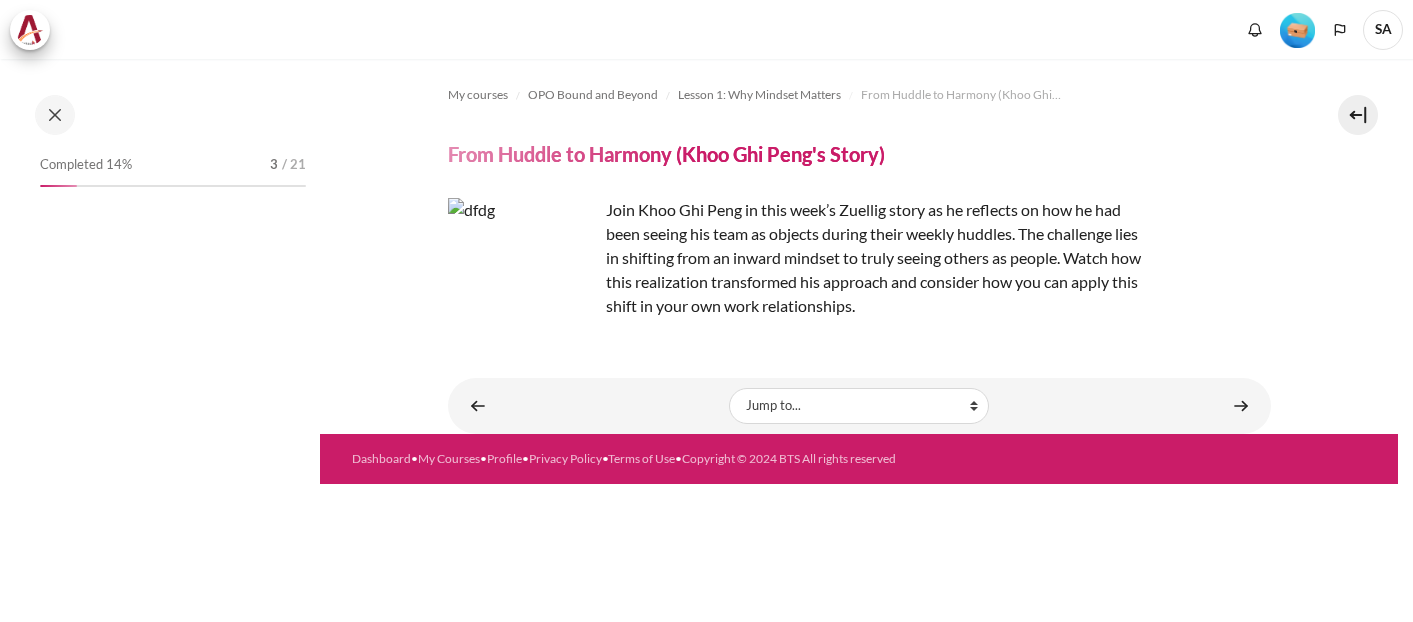 scroll, scrollTop: 0, scrollLeft: 0, axis: both 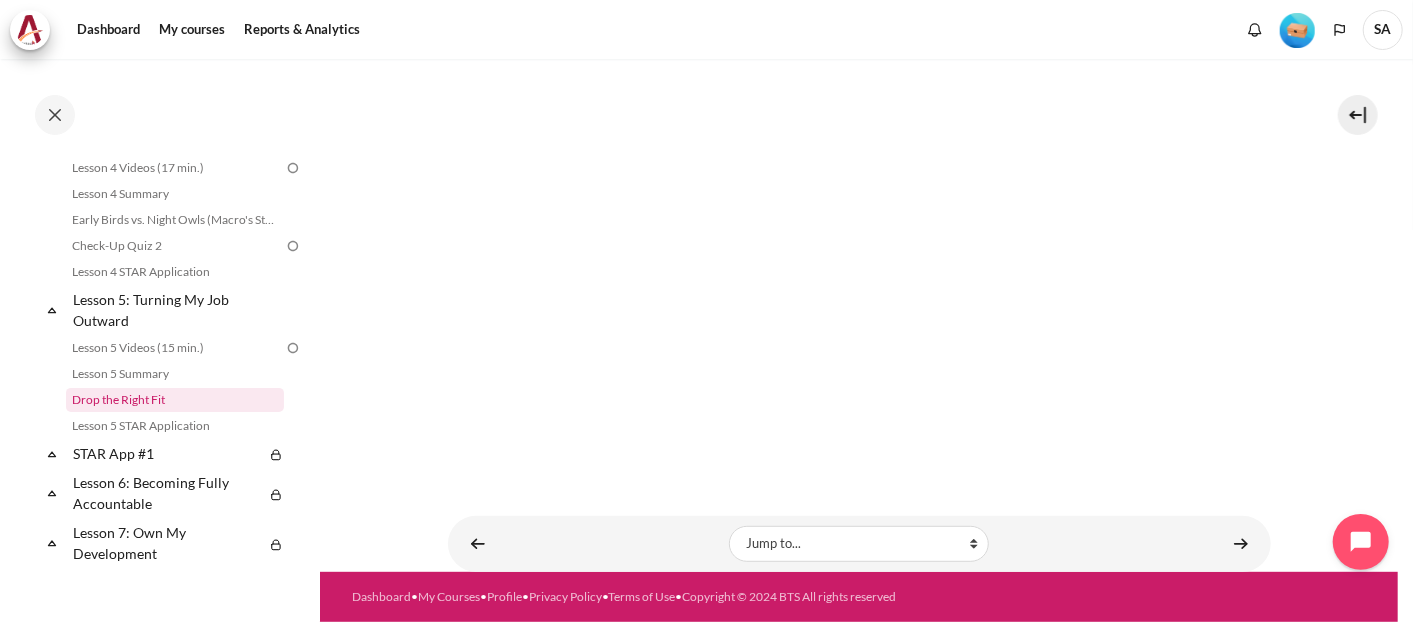 click on "Drop the Right Fit" at bounding box center (175, 400) 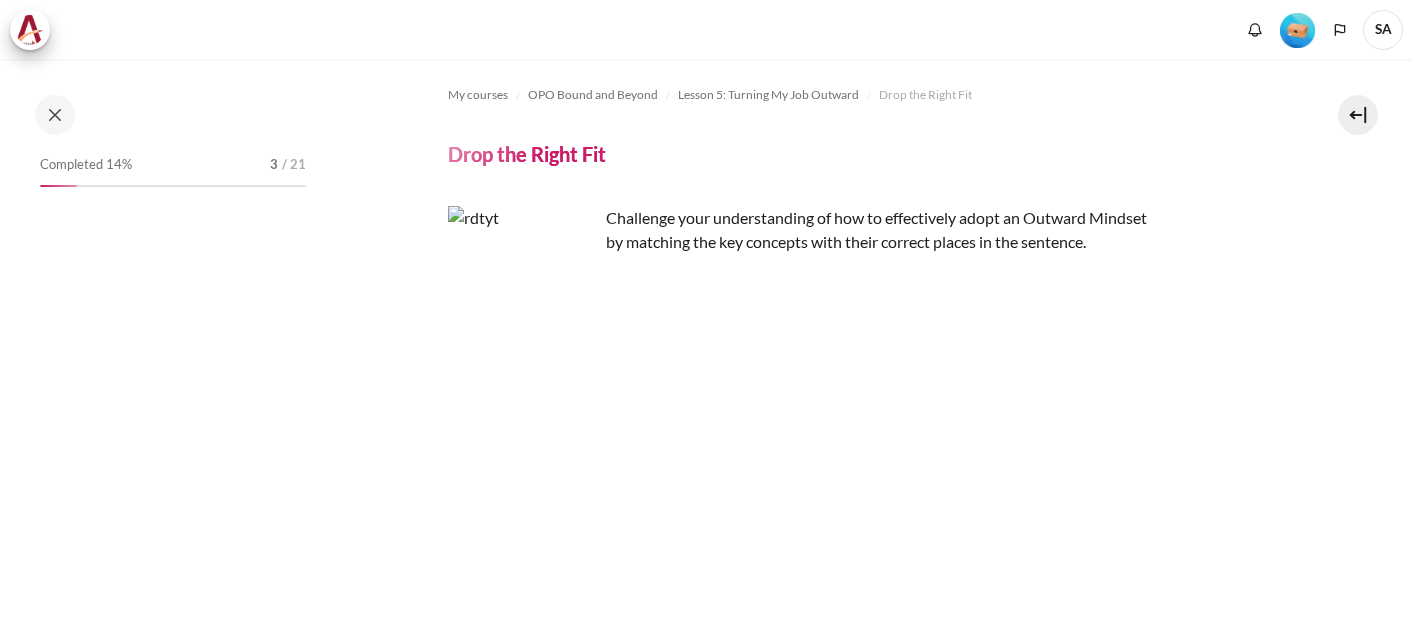 scroll, scrollTop: 0, scrollLeft: 0, axis: both 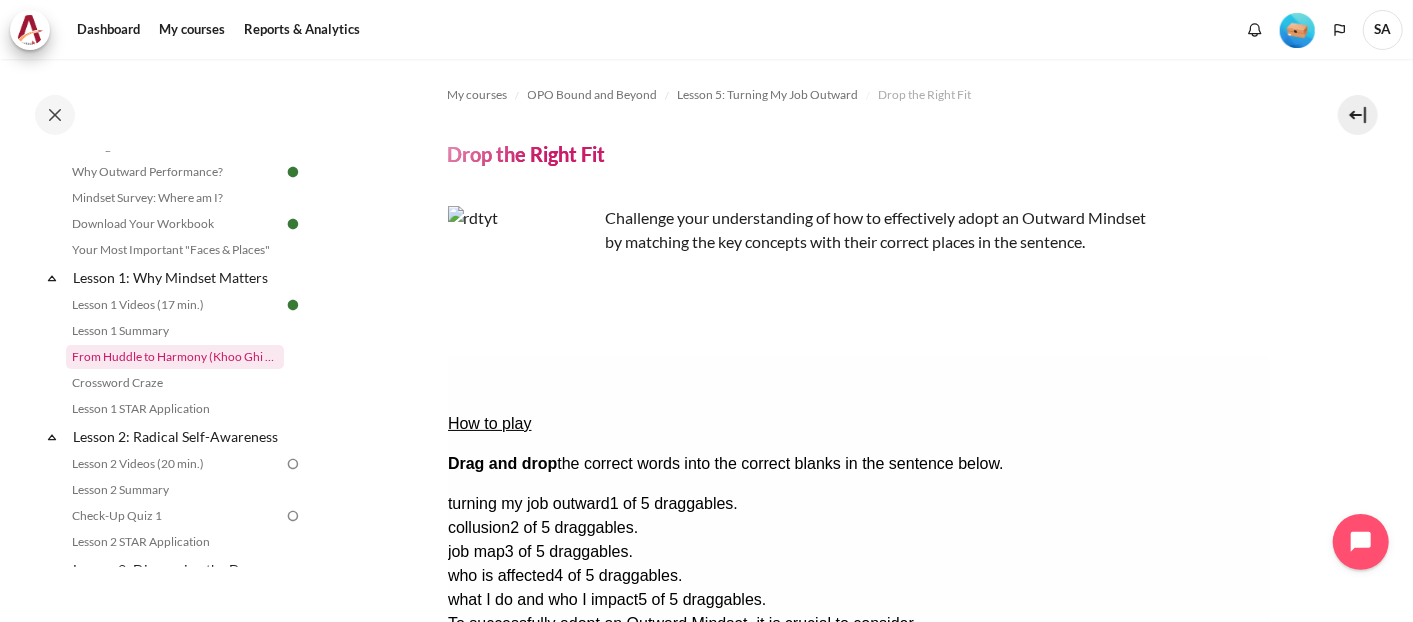 click on "From Huddle to Harmony (Khoo Ghi Peng's Story)" at bounding box center [175, 357] 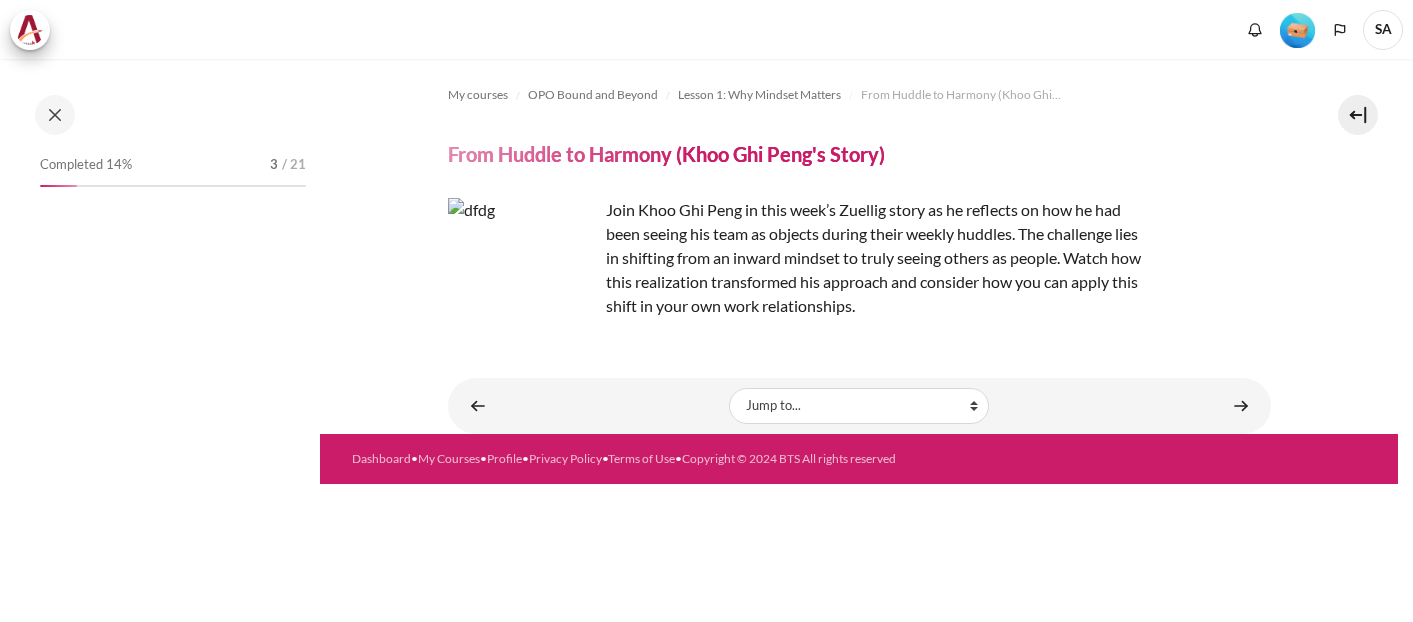 scroll, scrollTop: 0, scrollLeft: 0, axis: both 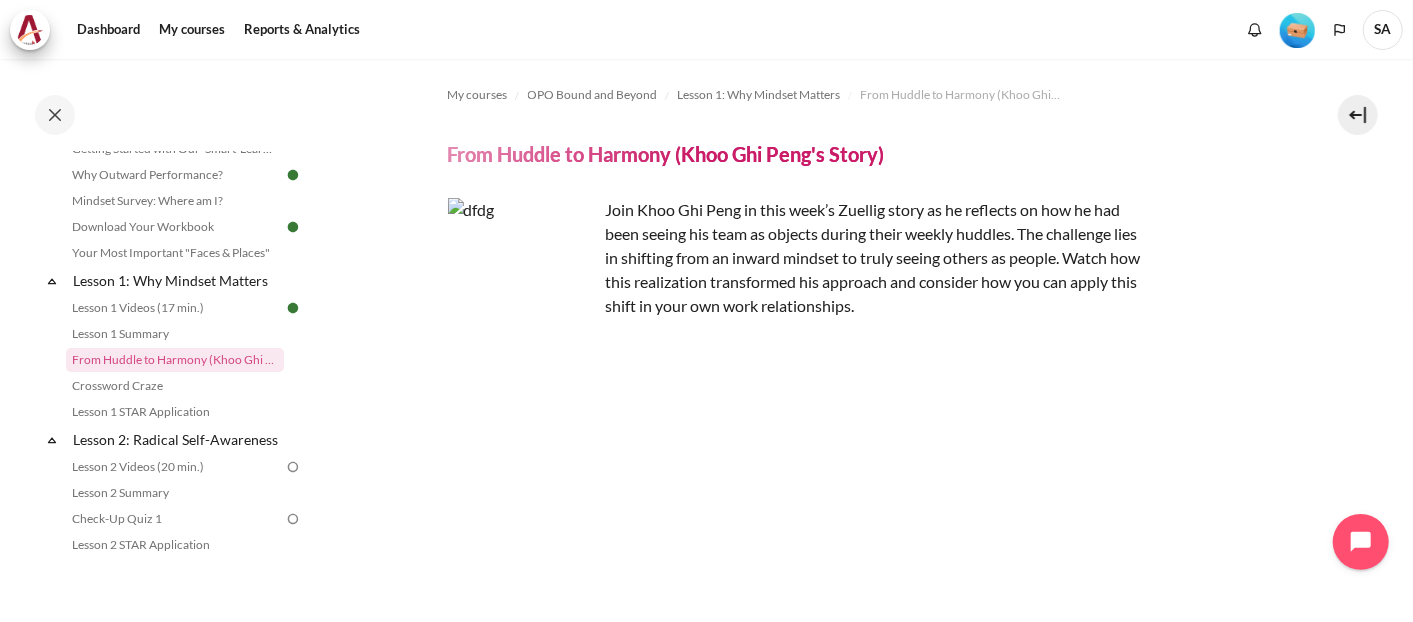 click on "My courses
OPO Bound and Beyond
Lesson 1: Why Mindset Matters
From Huddle to Harmony (Khoo Ghi Peng's Story)
From Huddle to Harmony (Khoo Ghi Peng's Story)" at bounding box center (859, 484) 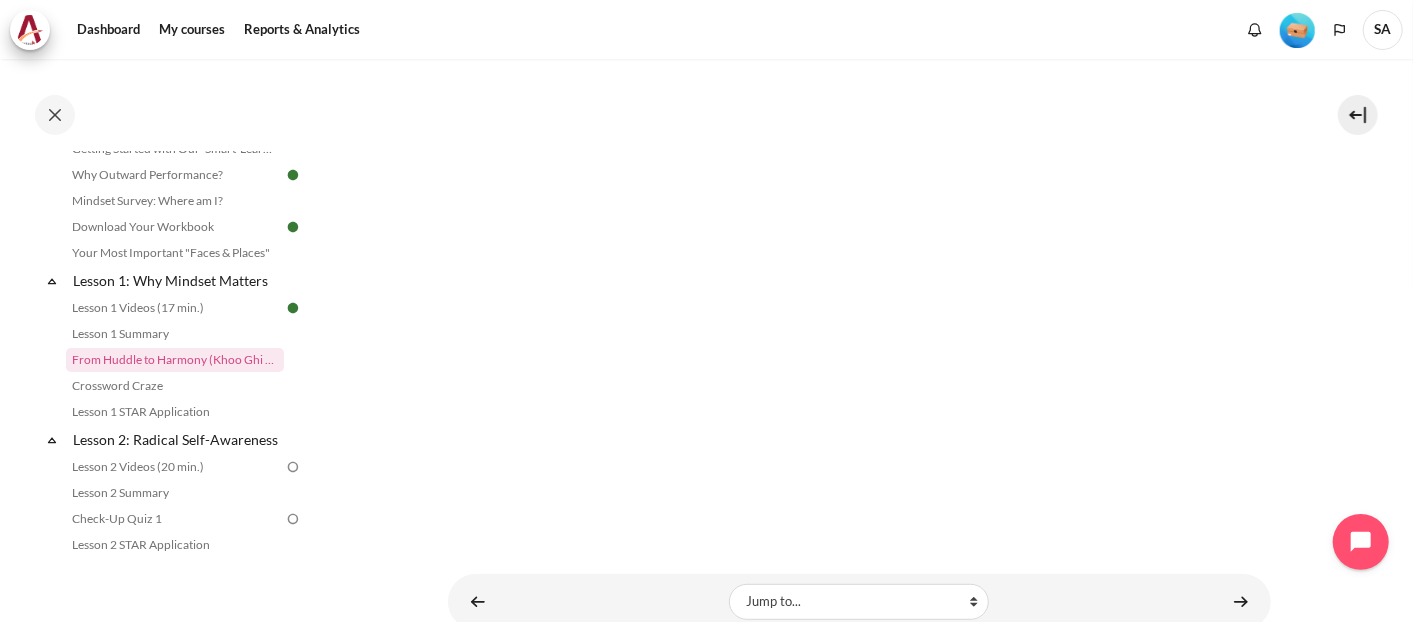 scroll, scrollTop: 281, scrollLeft: 0, axis: vertical 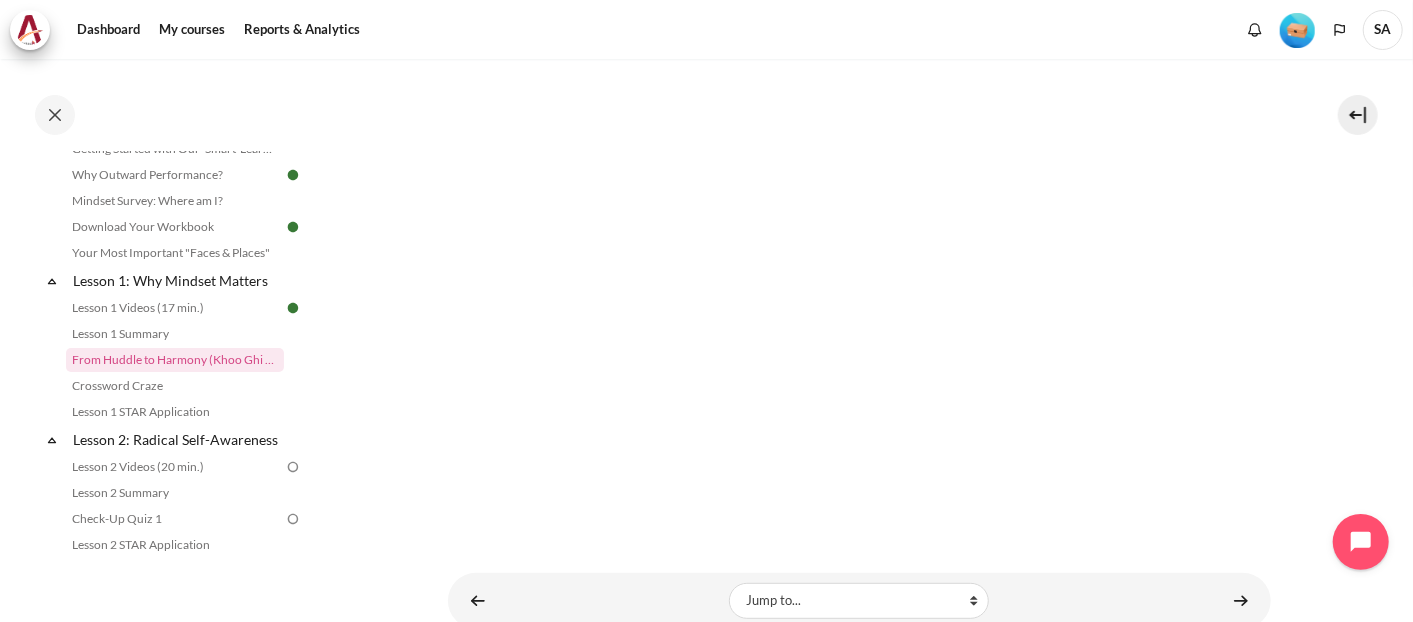click on "My courses
OPO Bound and Beyond
Lesson 1: Why Mindset Matters
From Huddle to Harmony (Khoo Ghi Peng's Story)
From Huddle to Harmony (Khoo Ghi Peng's Story)" at bounding box center [859, 203] 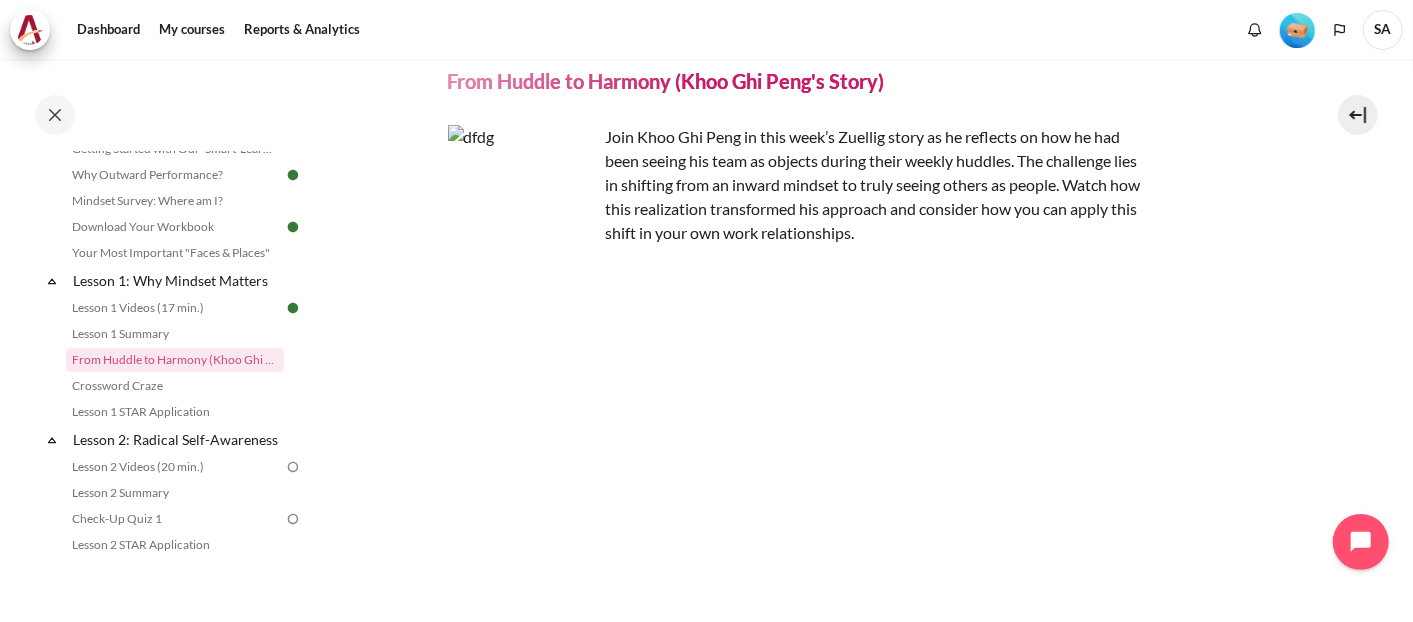 scroll, scrollTop: 74, scrollLeft: 0, axis: vertical 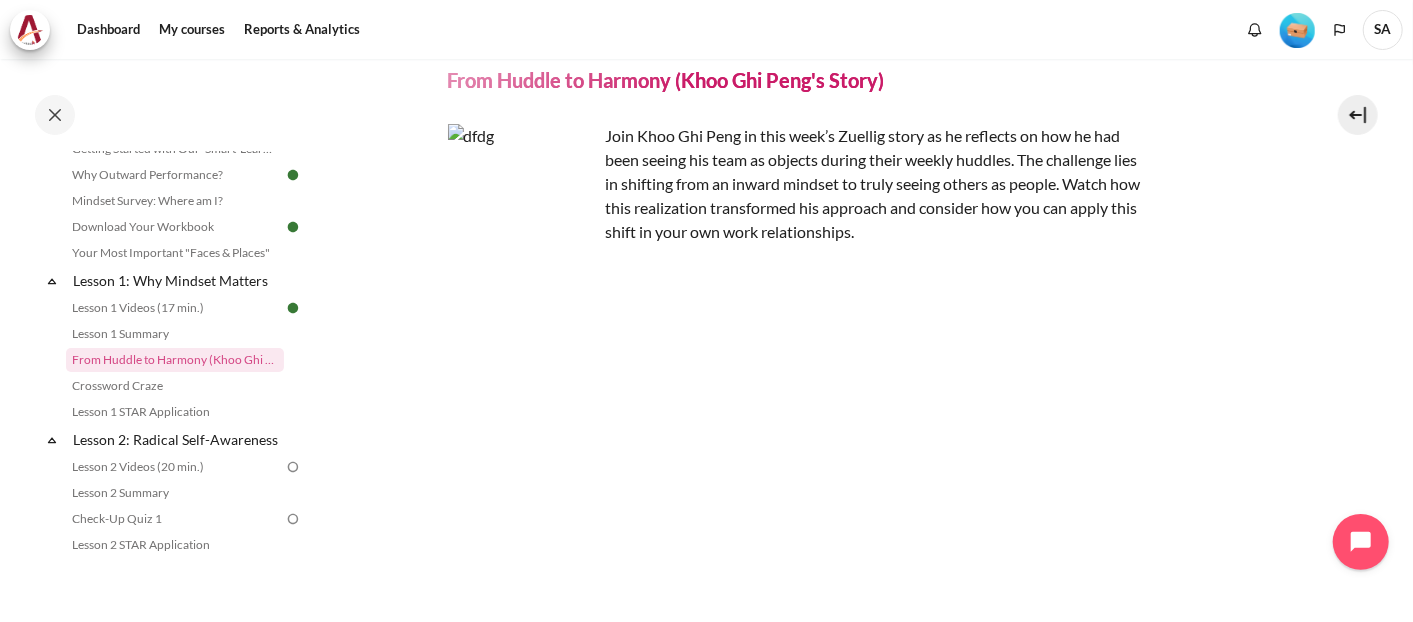 click on "Join Khoo Ghi Peng in this week’s Zuellig story as he reflects on how he had been seeing his team as objects during their weekly huddles. The challenge lies in shifting from an inward mindset to truly seeing others as people. Watch how this realization transformed his approach and consider how you can apply this shift in your own work relationships." at bounding box center (798, 184) 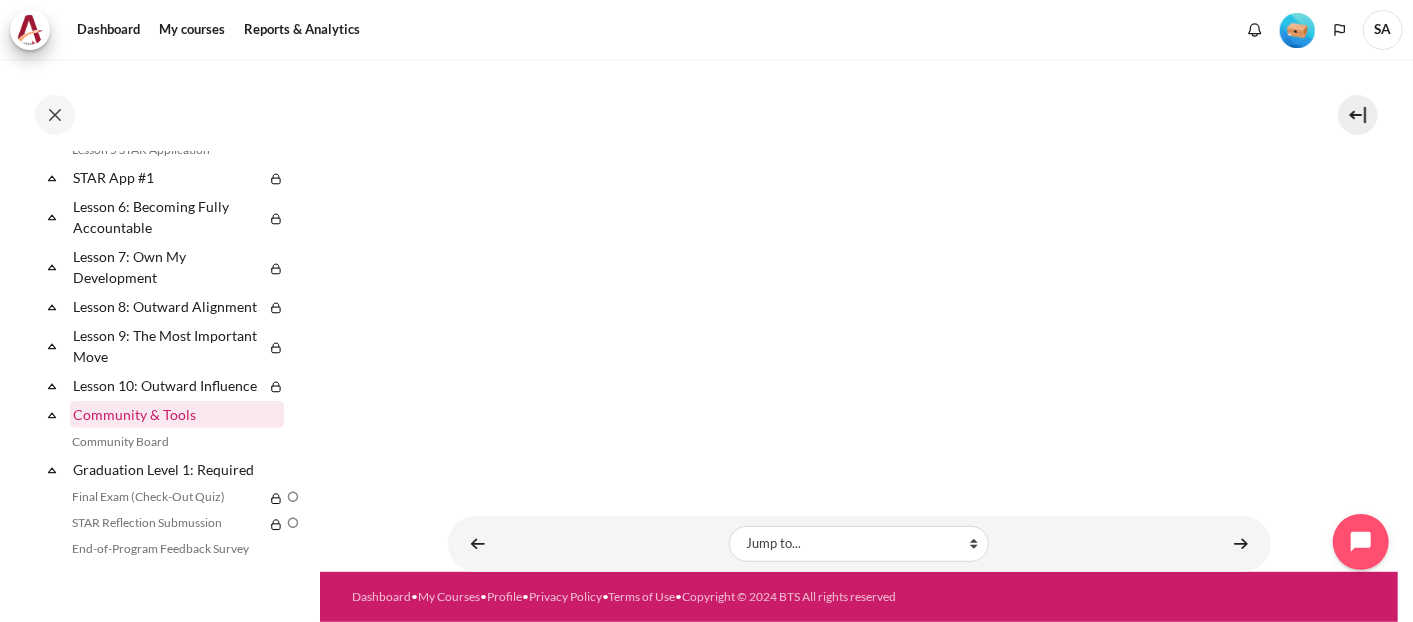scroll, scrollTop: 940, scrollLeft: 0, axis: vertical 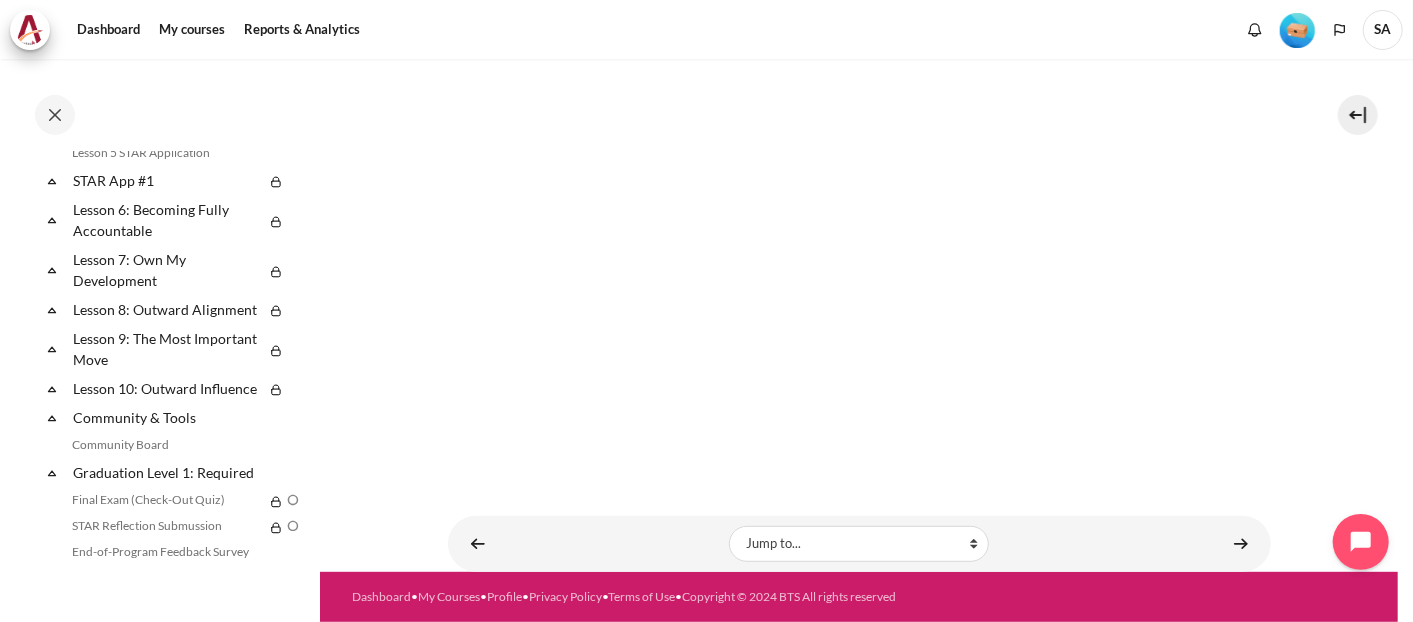 click on "My courses
OPO Bound and Beyond
Lesson 1: Why Mindset Matters
From Huddle to Harmony (Khoo Ghi Peng's Story)
From Huddle to Harmony (Khoo Ghi Peng's Story)" at bounding box center [859, 146] 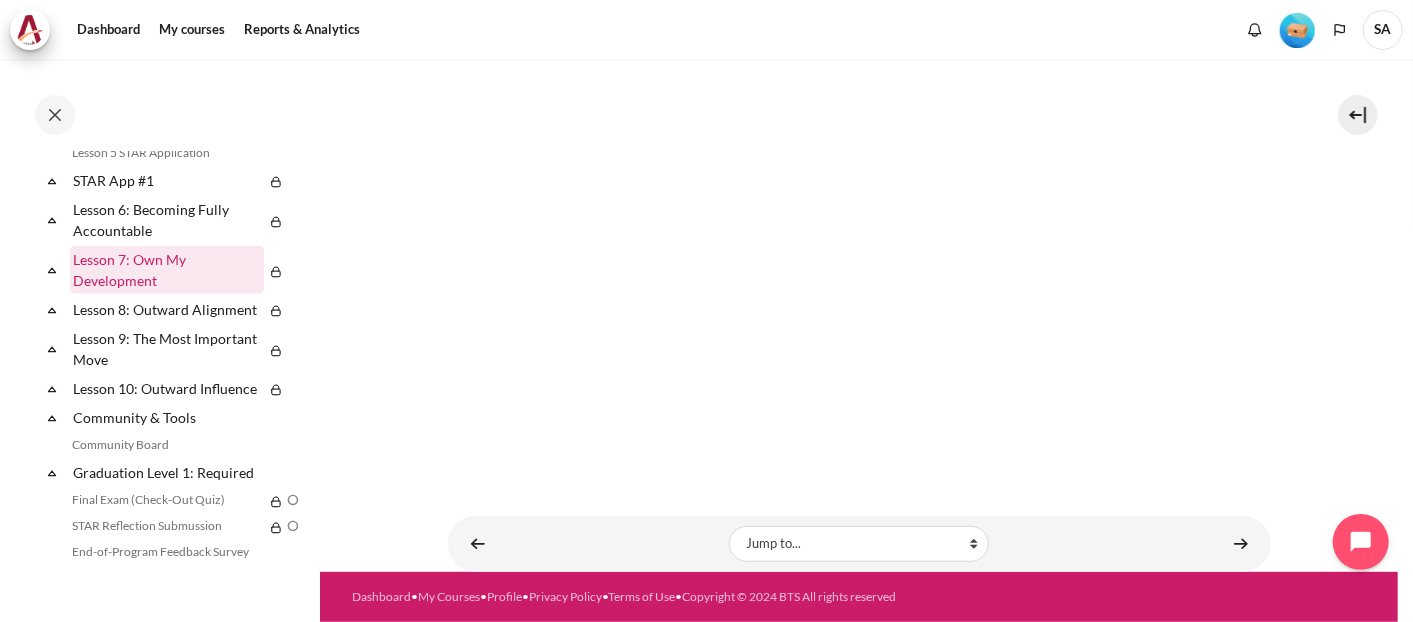 scroll, scrollTop: 947, scrollLeft: 0, axis: vertical 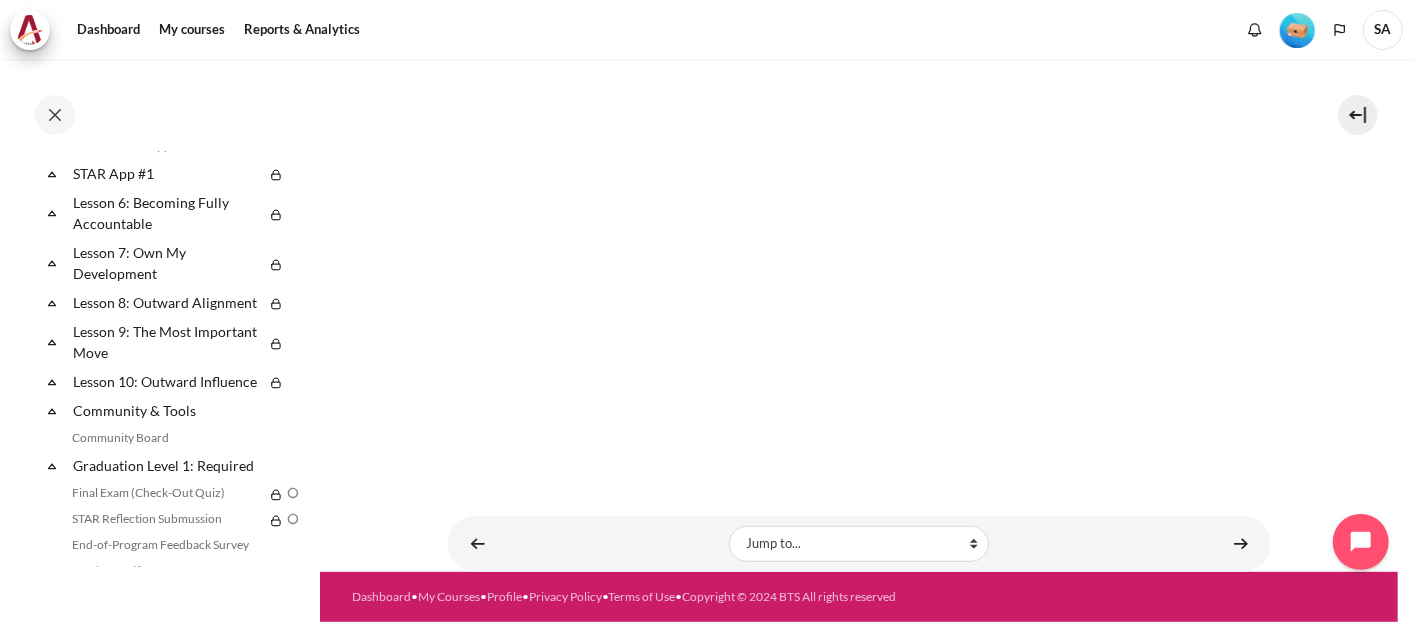 click on "My courses
OPO Bound and Beyond
Lesson 1: Why Mindset Matters
From Huddle to Harmony (Khoo Ghi Peng's Story)
From Huddle to Harmony (Khoo Ghi Peng's Story)" at bounding box center [859, 146] 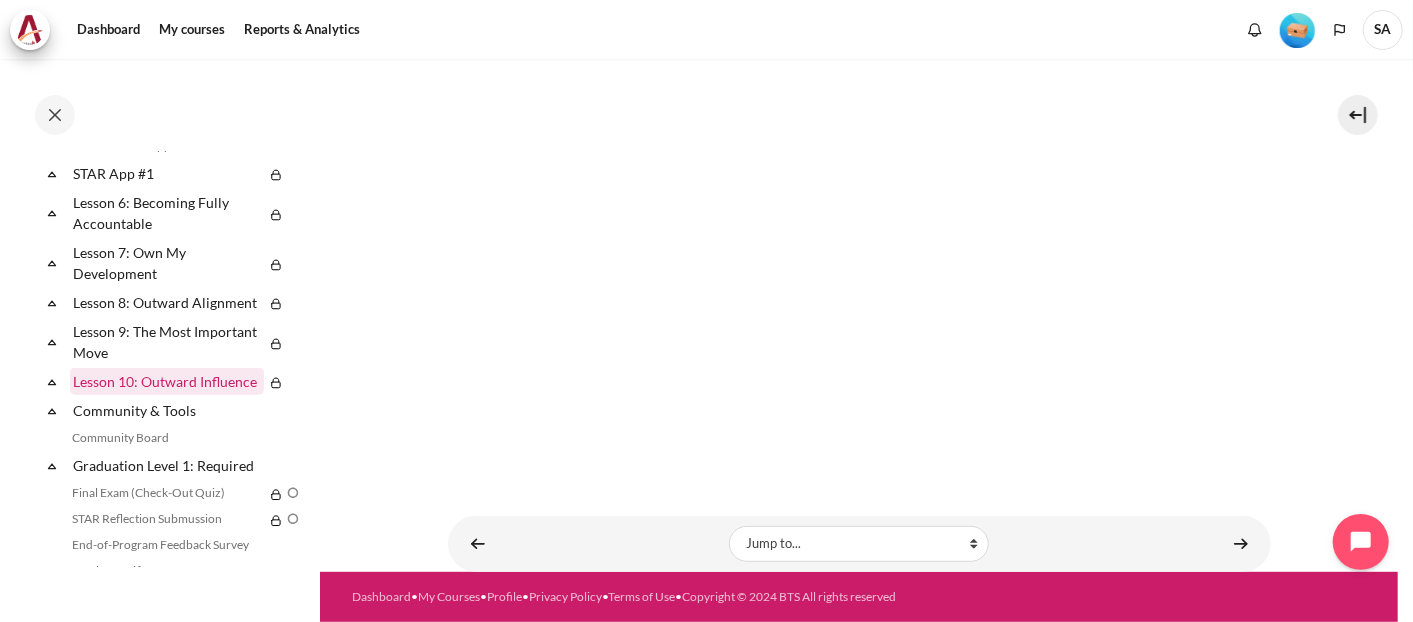 scroll, scrollTop: 1128, scrollLeft: 0, axis: vertical 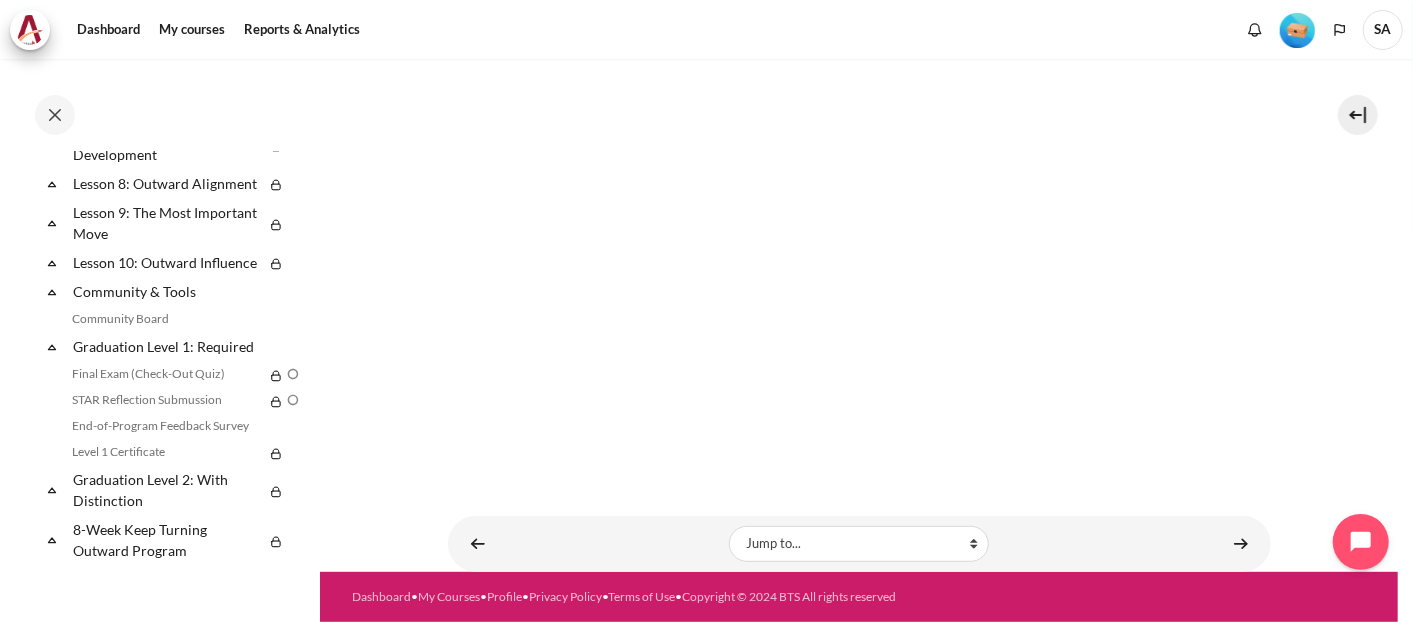 click on "My courses
OPO Bound and Beyond
Lesson 1: Why Mindset Matters
From Huddle to Harmony (Khoo Ghi Peng's Story)
From Huddle to Harmony (Khoo Ghi Peng's Story)" at bounding box center (859, 146) 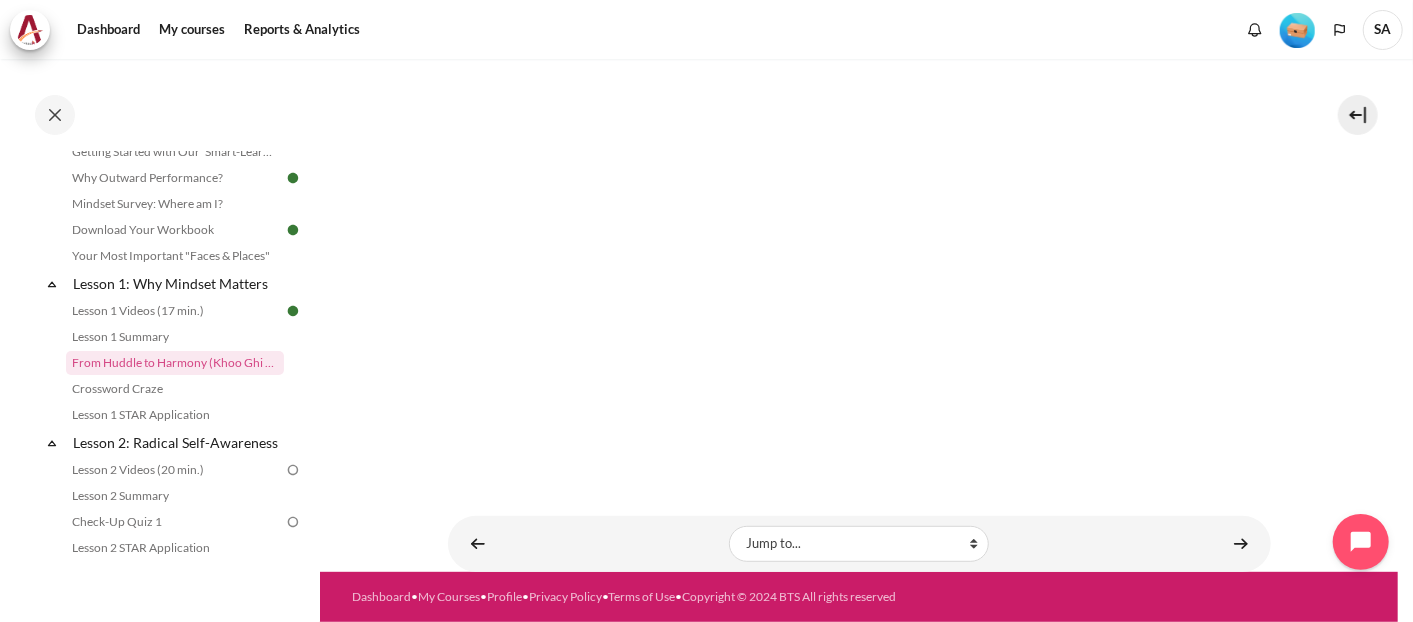 scroll, scrollTop: 98, scrollLeft: 0, axis: vertical 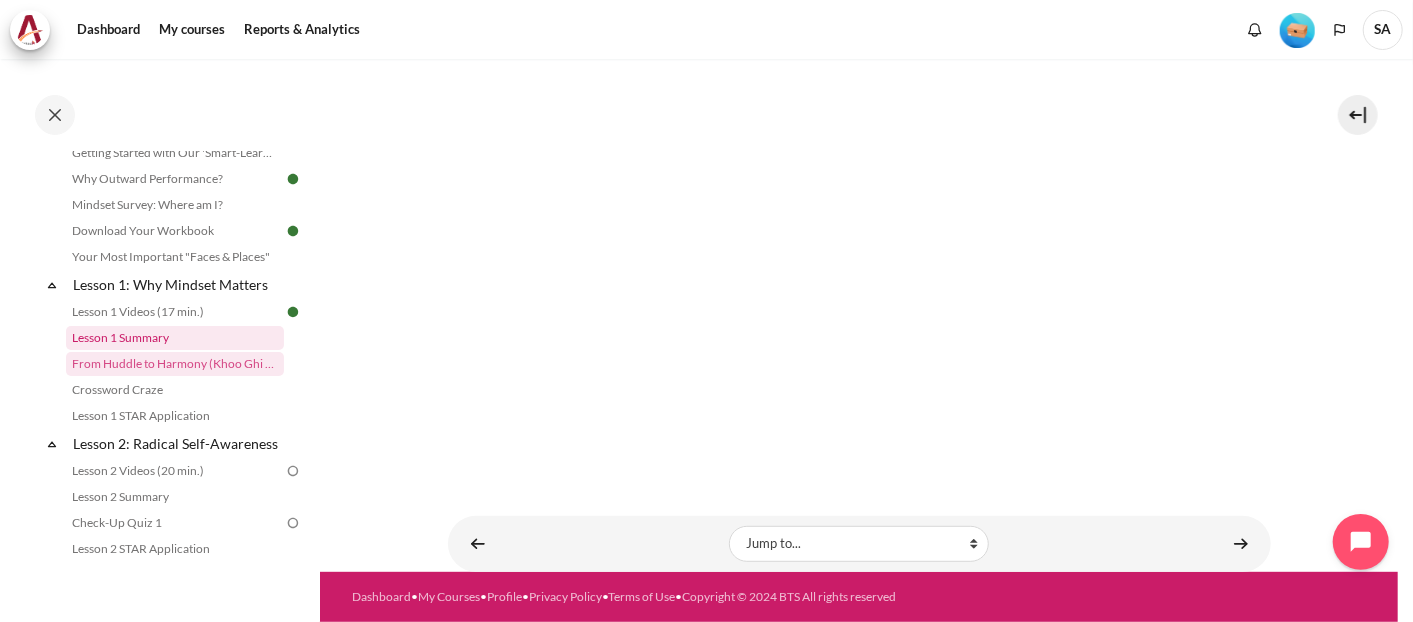 click on "Lesson 1 Summary" at bounding box center (175, 338) 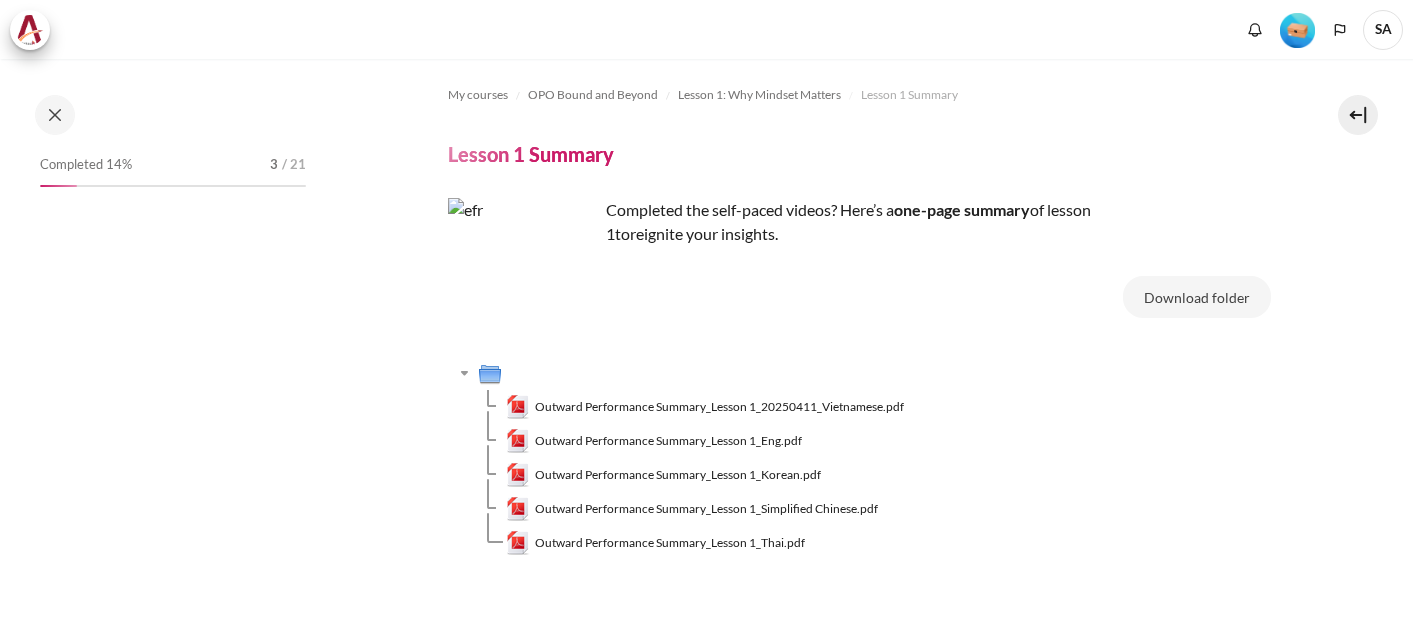 scroll, scrollTop: 0, scrollLeft: 0, axis: both 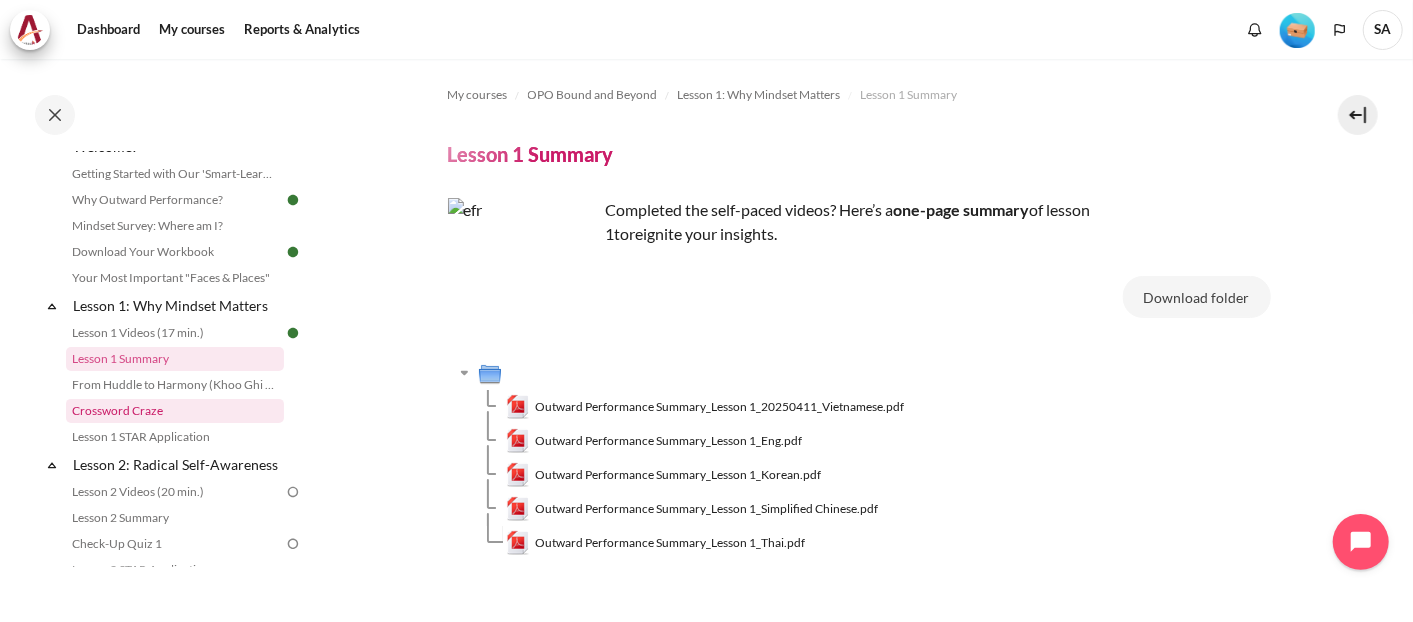 click on "Crossword Craze" at bounding box center (175, 411) 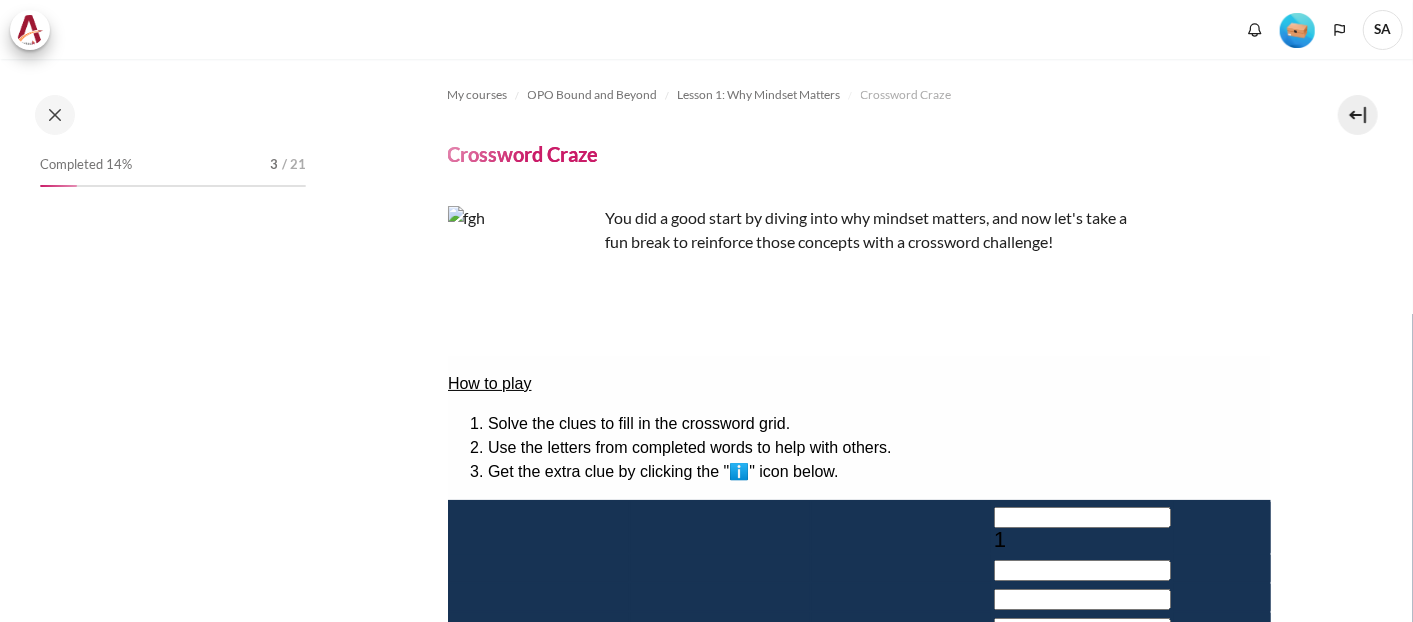 scroll, scrollTop: 0, scrollLeft: 0, axis: both 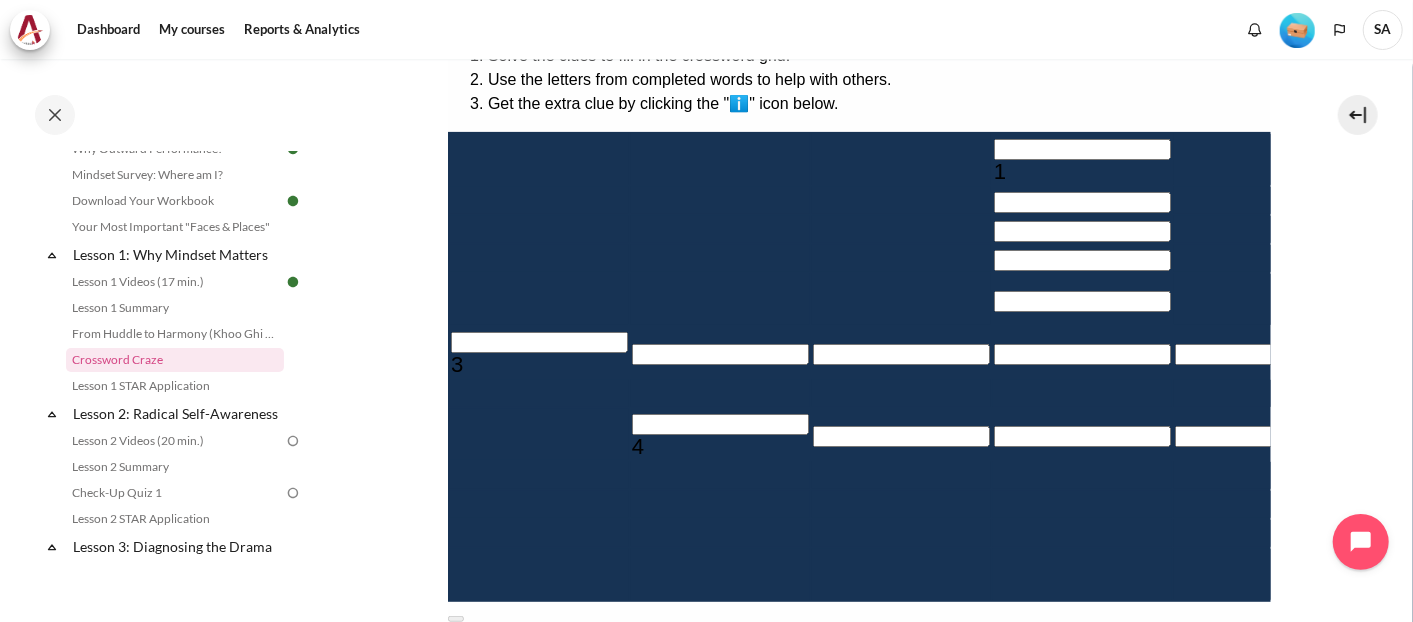 click at bounding box center (827, 691) 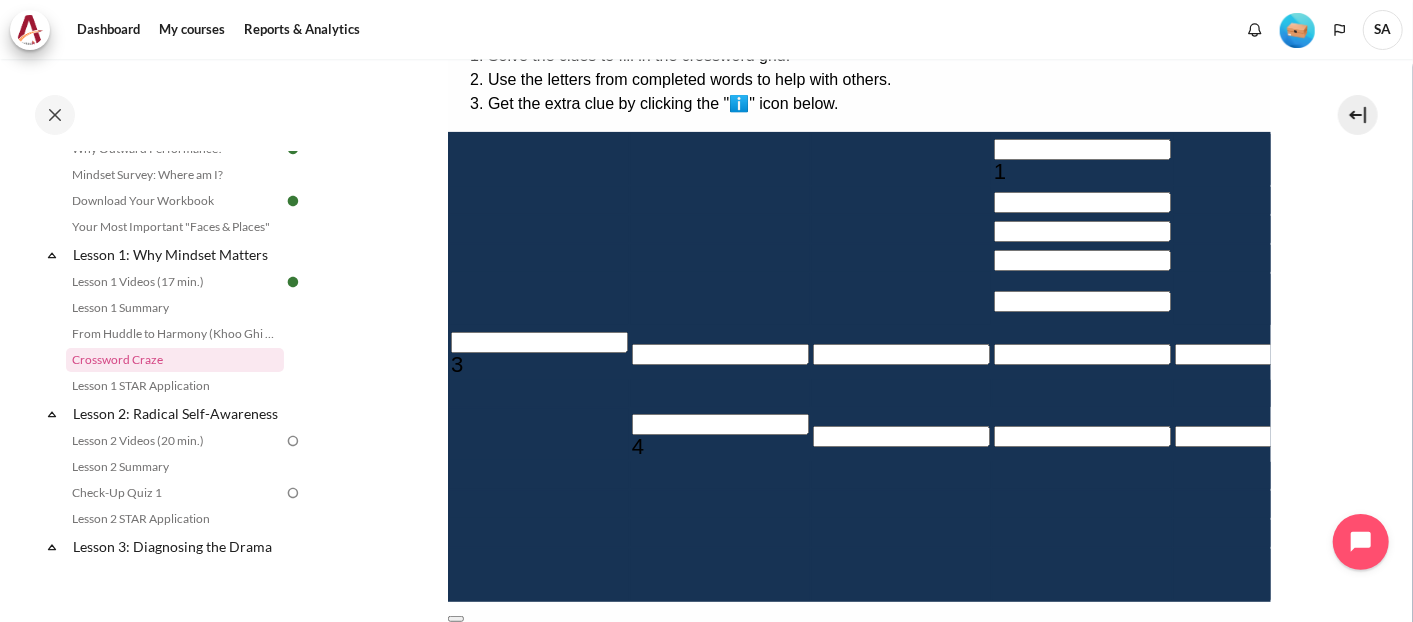 click at bounding box center [455, 619] 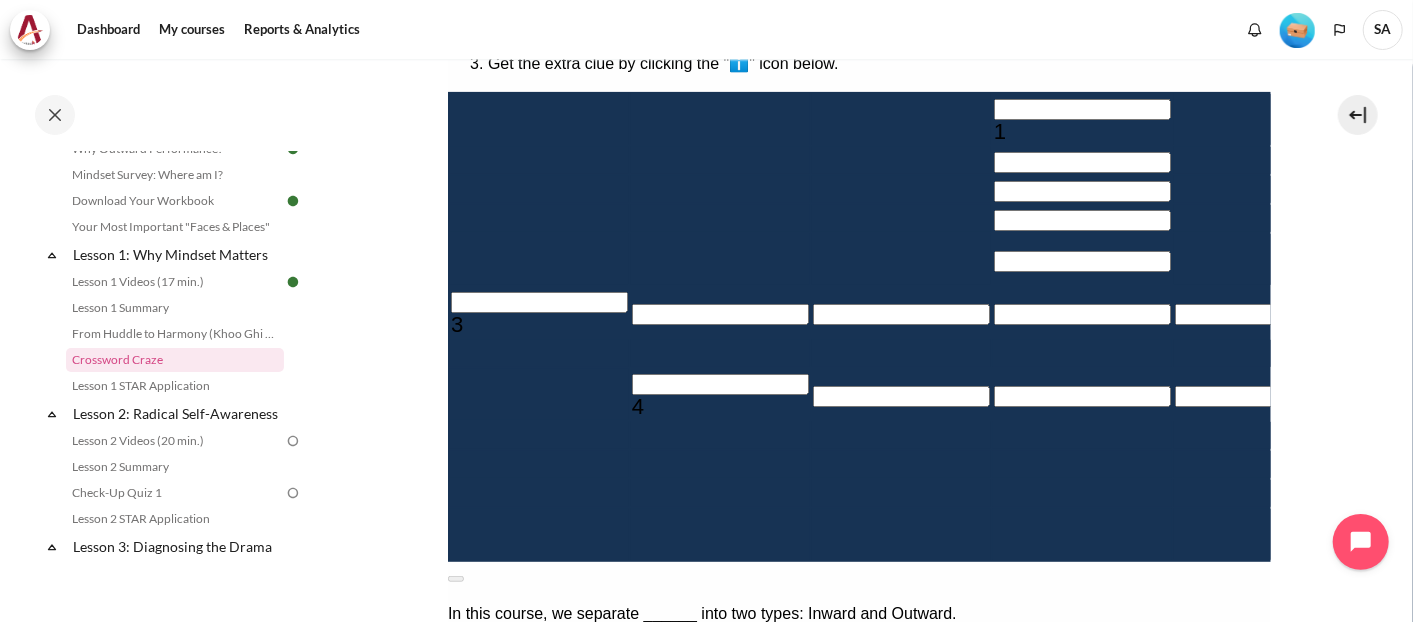 scroll, scrollTop: 370, scrollLeft: 0, axis: vertical 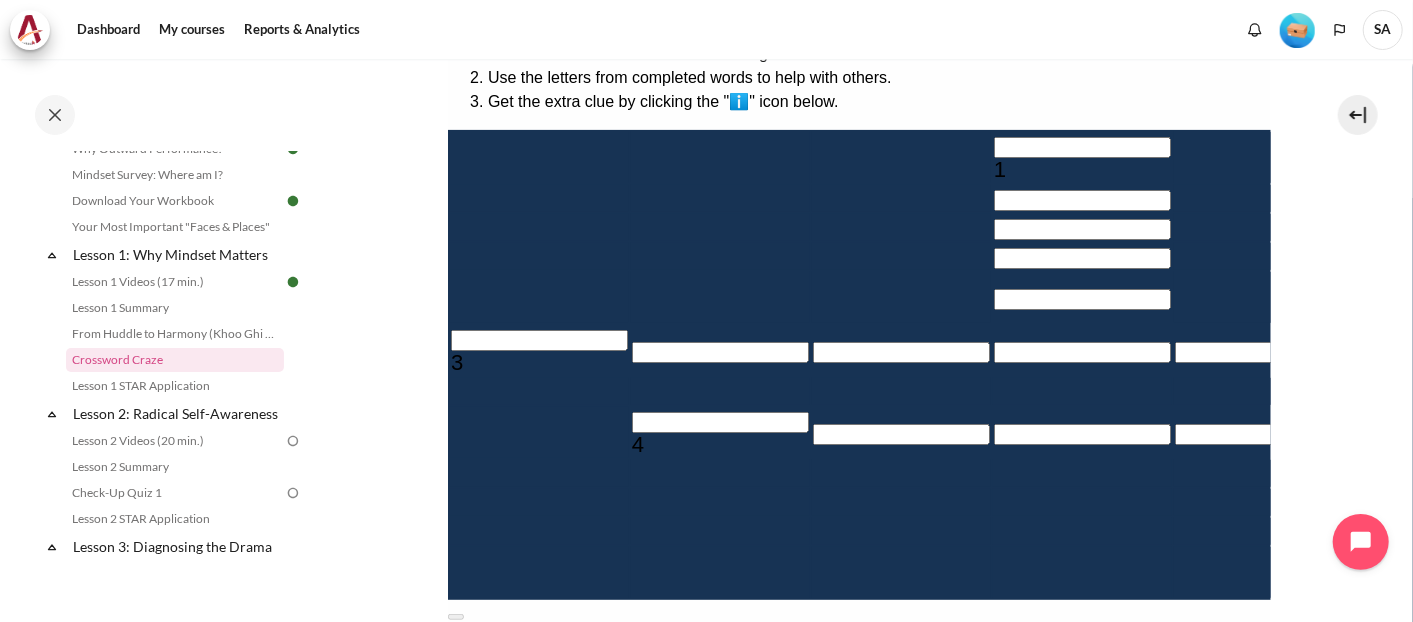 click at bounding box center (827, 745) 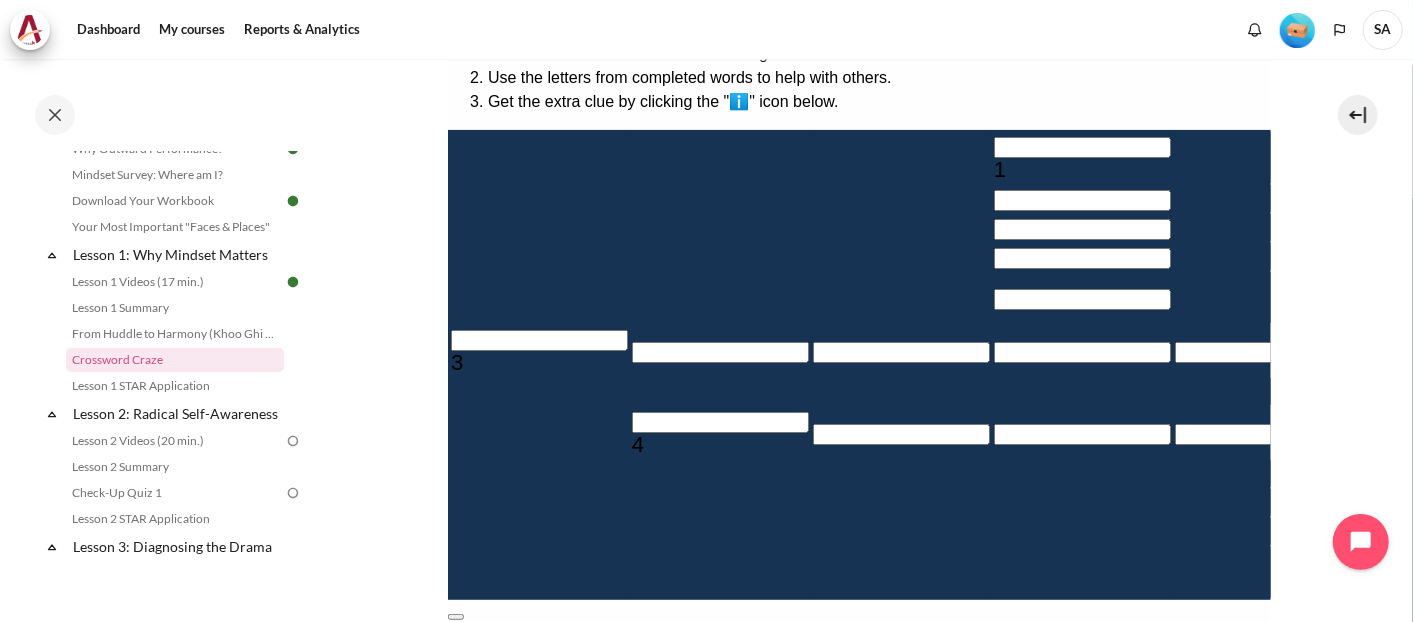 click at bounding box center (455, 617) 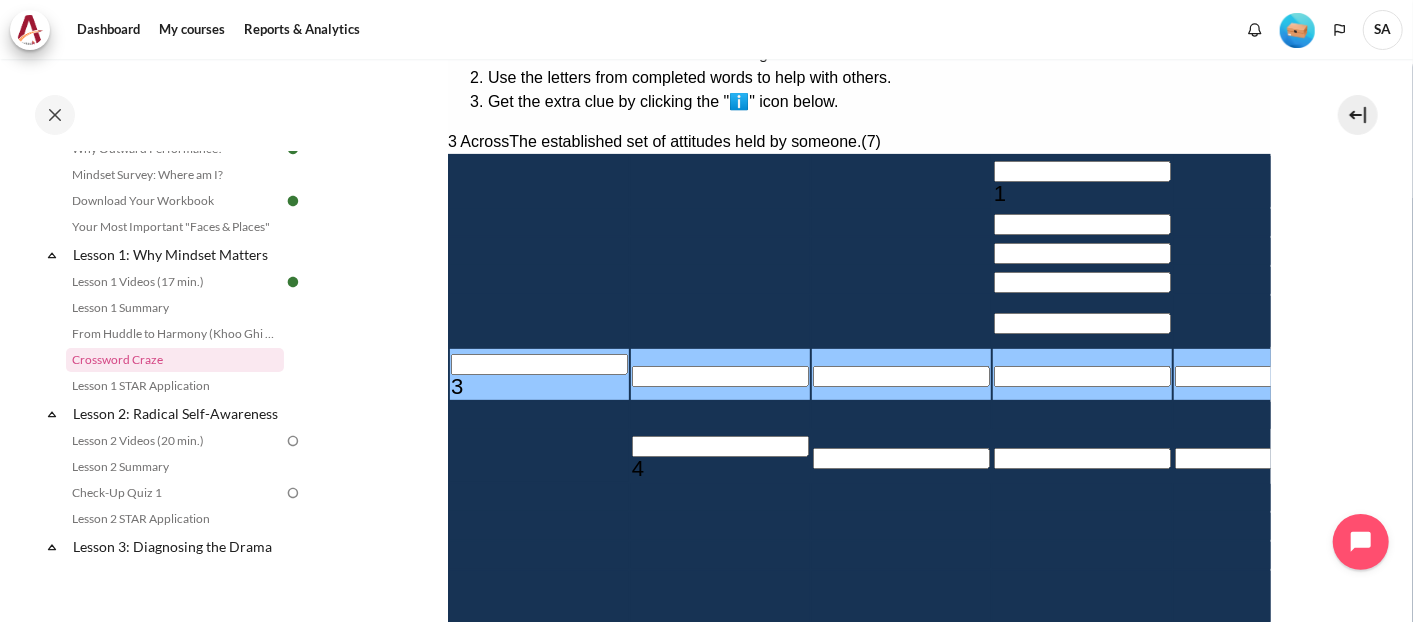 click on "＿＿＿＿＿＿＿" at bounding box center (535, 789) 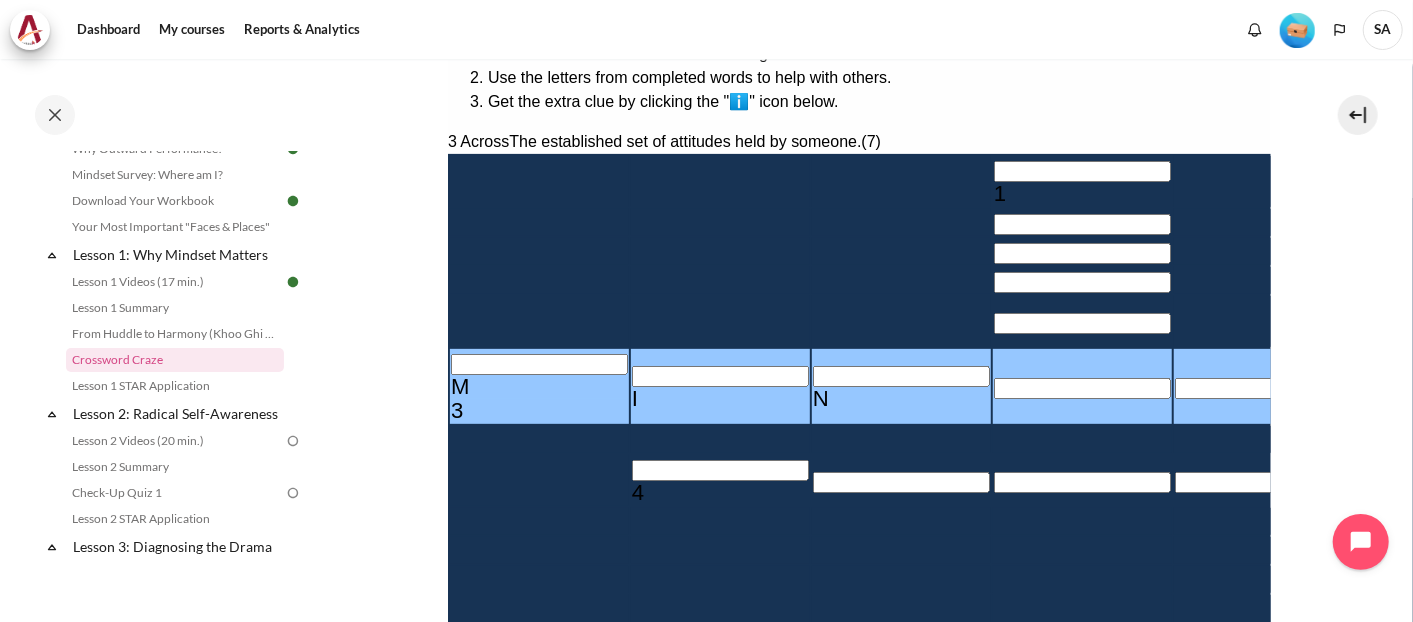 type on "MIND＿＿＿" 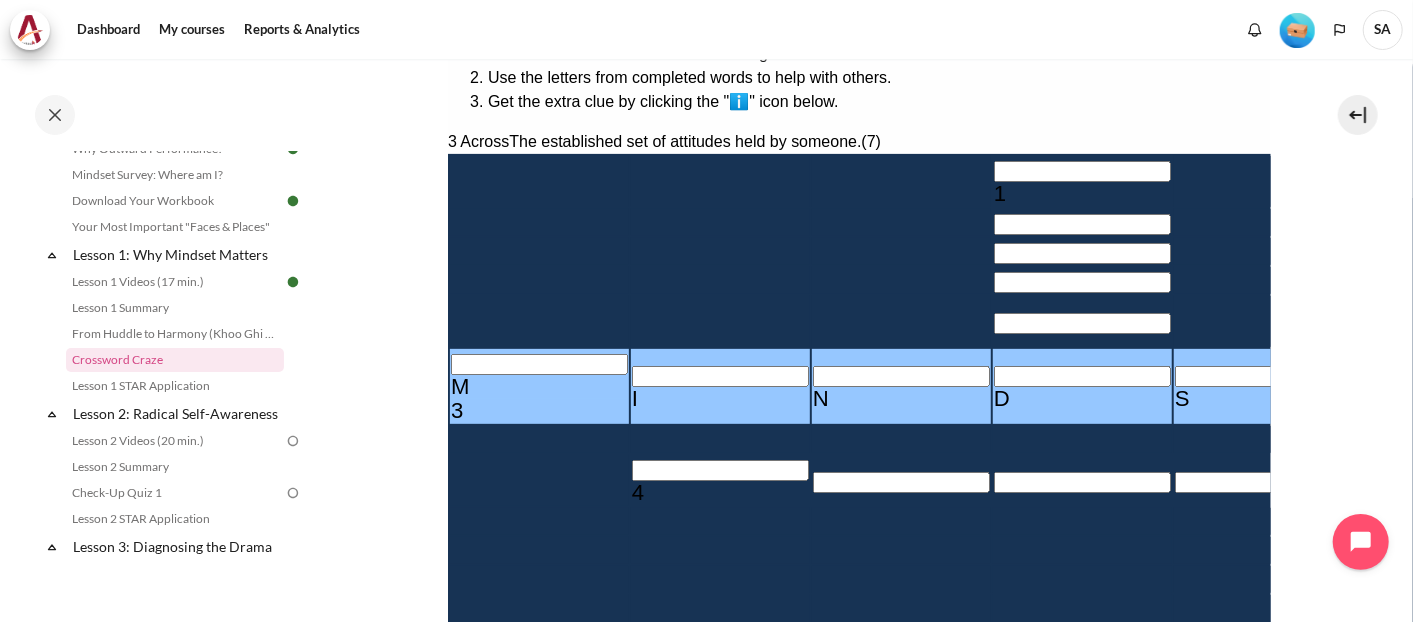 type on "MINDSE＿" 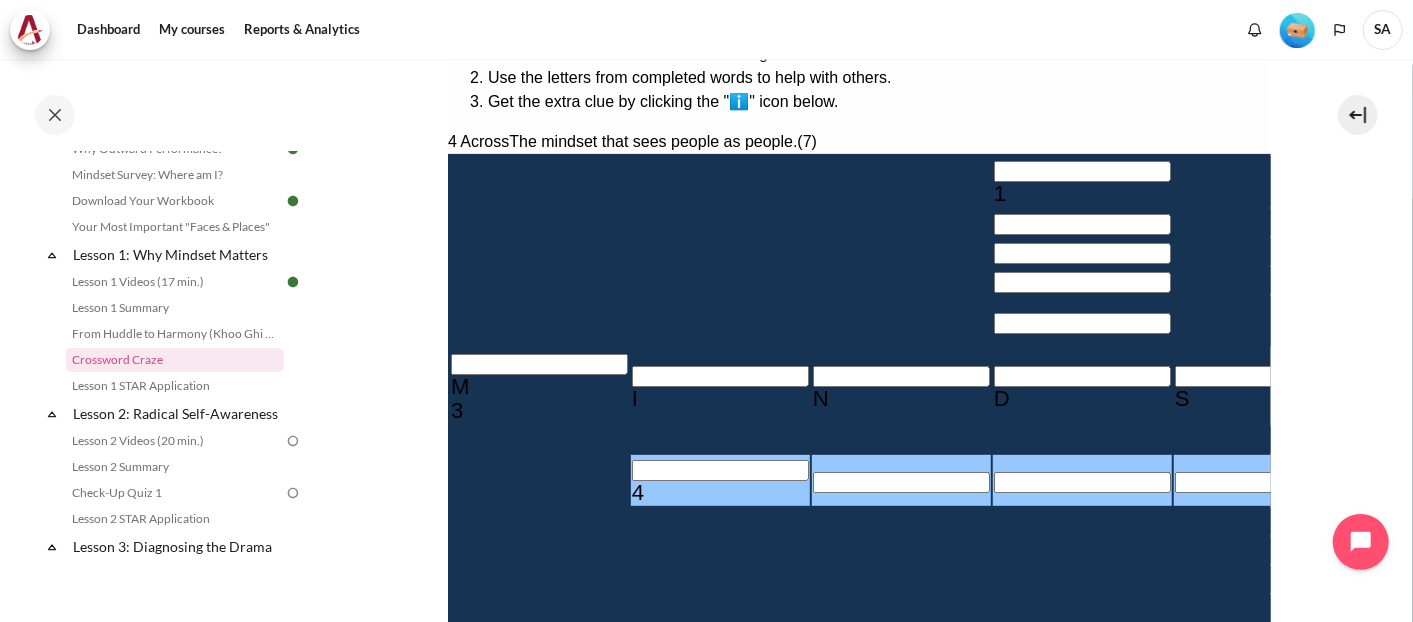 click on "＿＿＿＿＿＿＿" at bounding box center (535, 885) 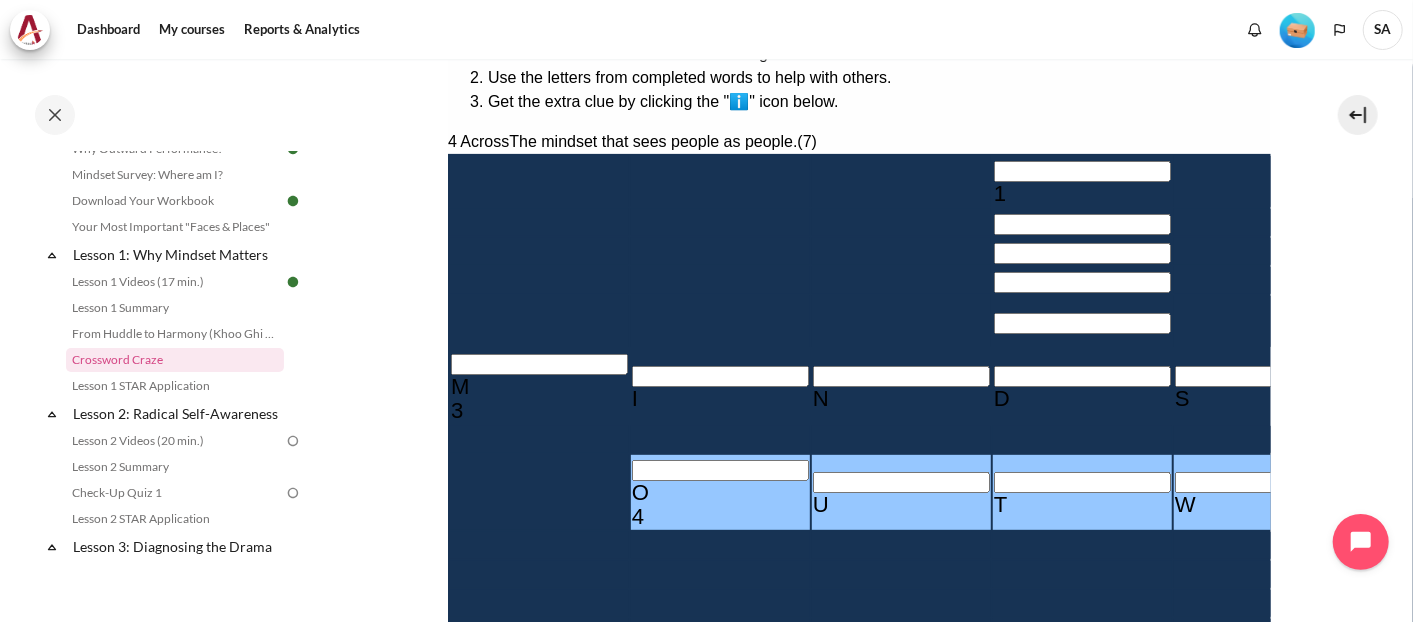type on "OUTWA＿＿" 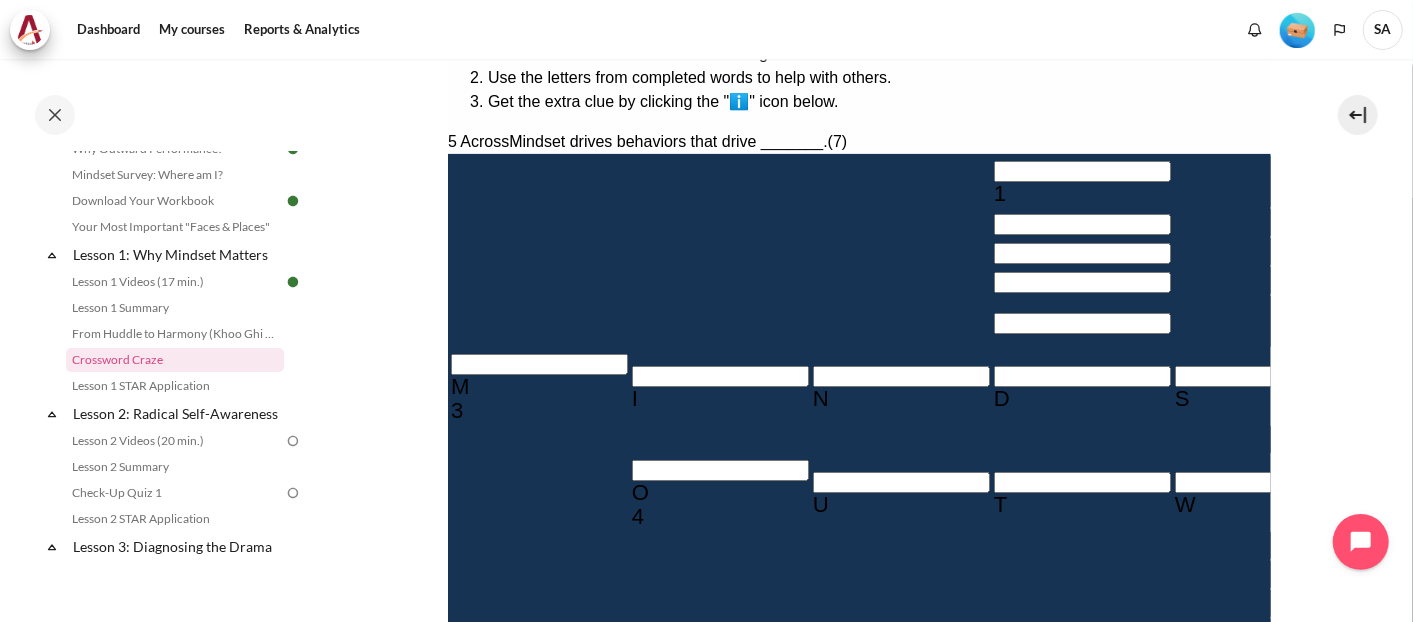 type on "R＿＿＿＿＿＿" 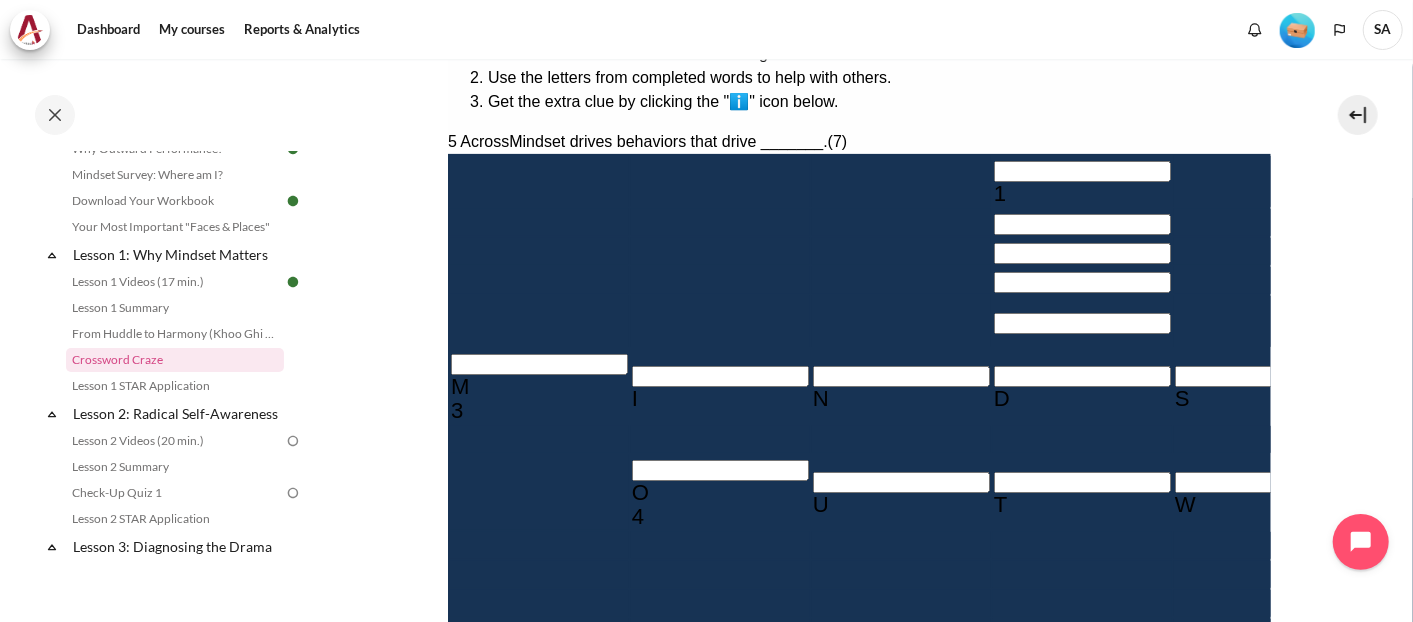type on "RESULTS" 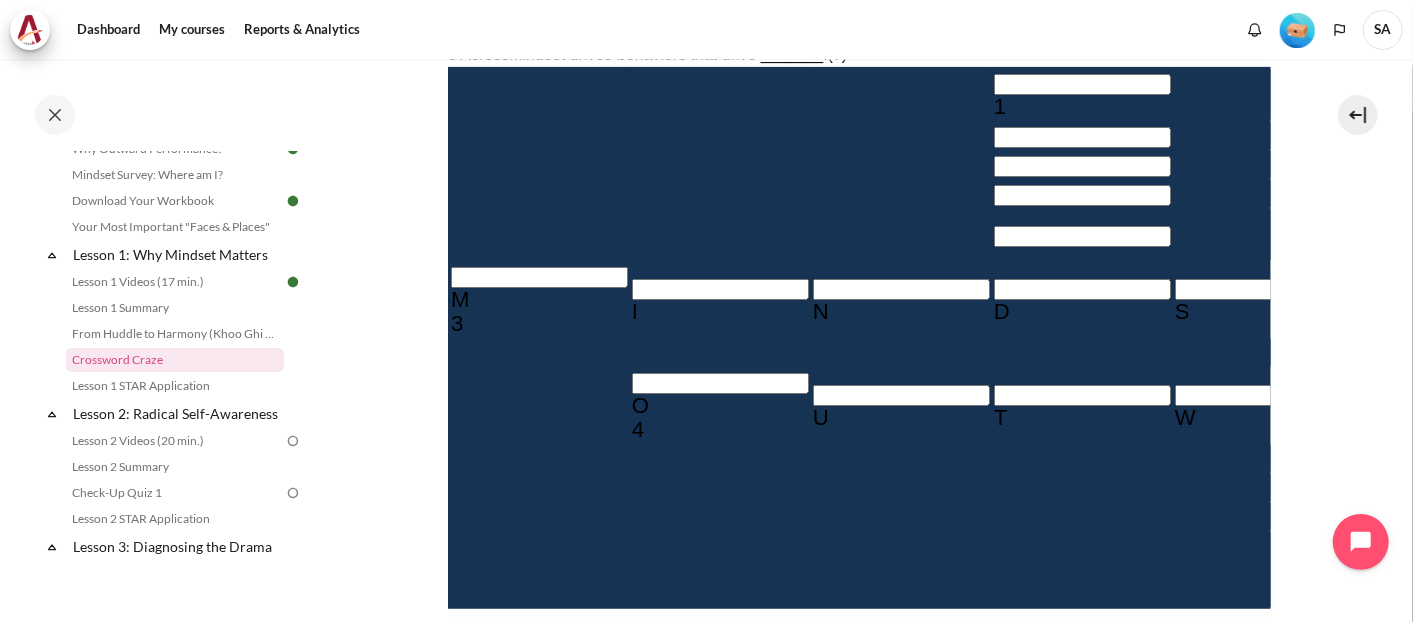 scroll, scrollTop: 477, scrollLeft: 0, axis: vertical 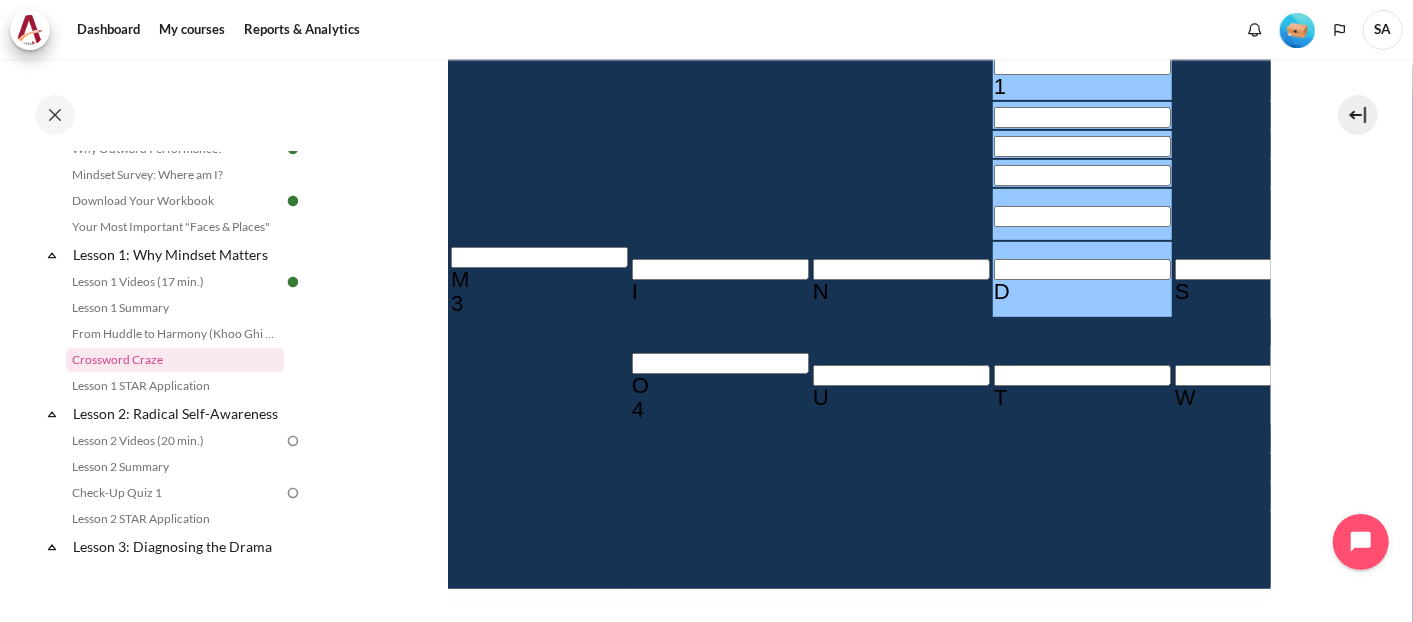 click on "＿＿＿＿＿D" at bounding box center (535, 995) 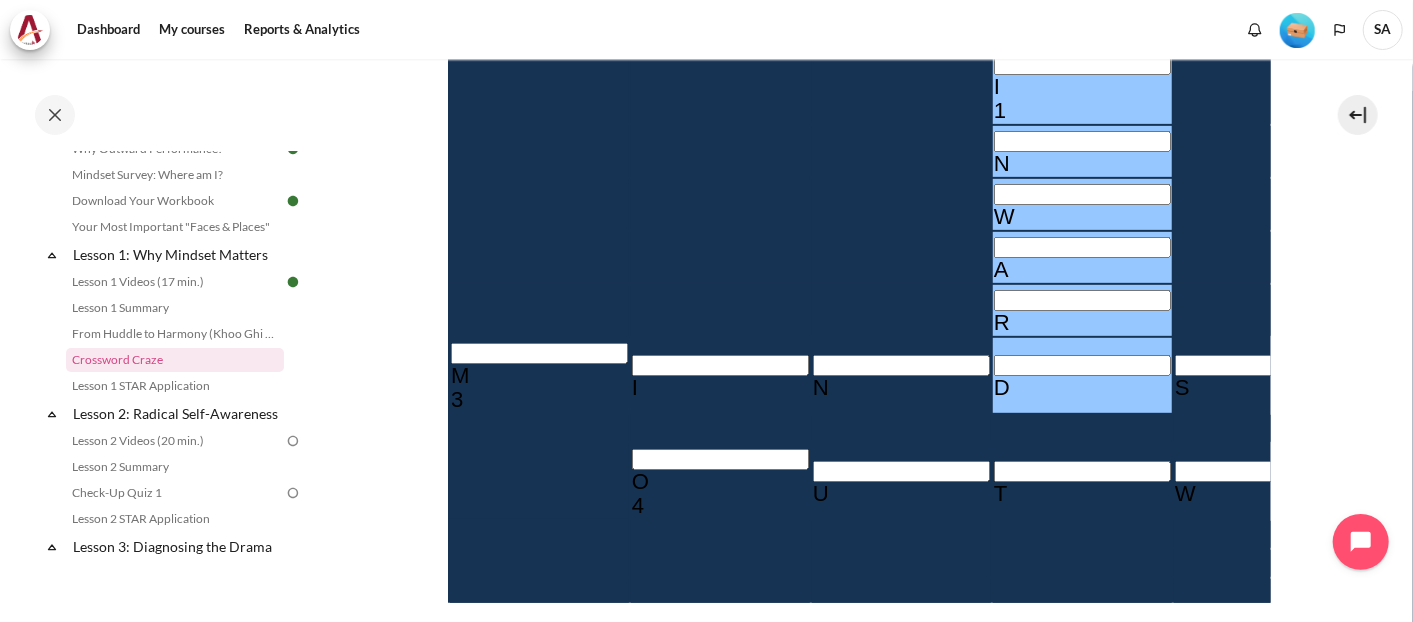 type on "INWARD" 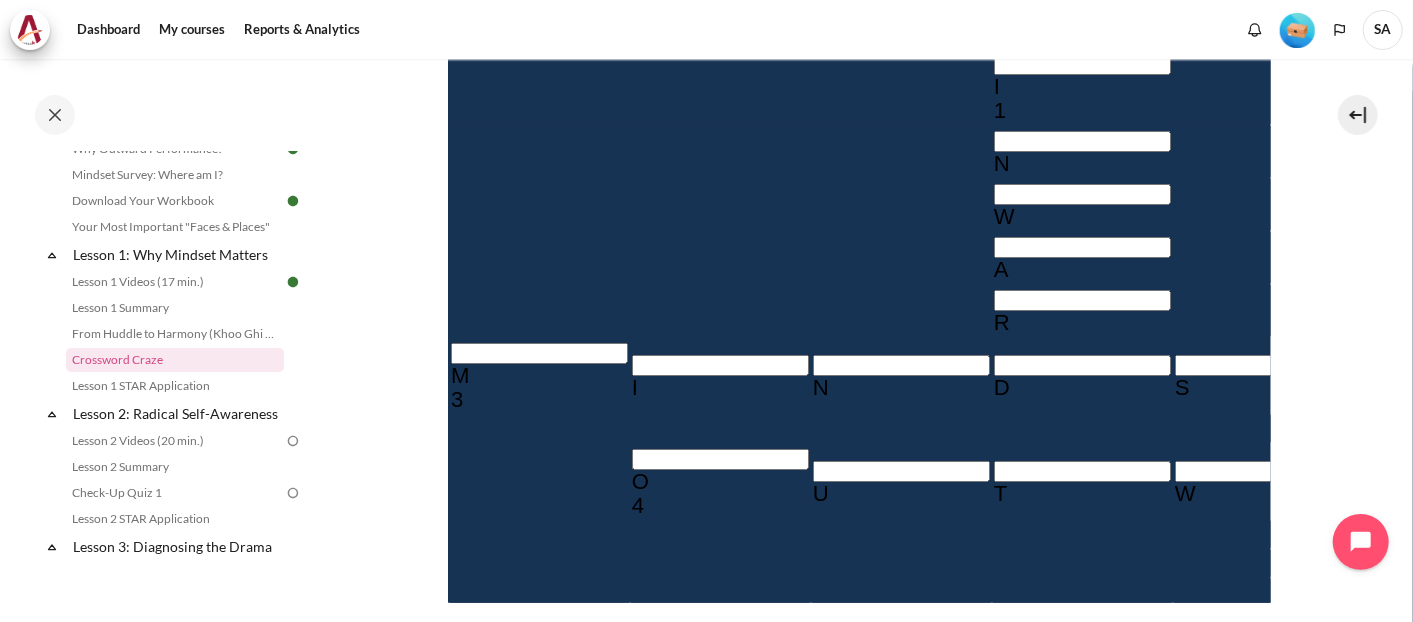 click on "＿E＿A＿＿＿R" at bounding box center [535, 1163] 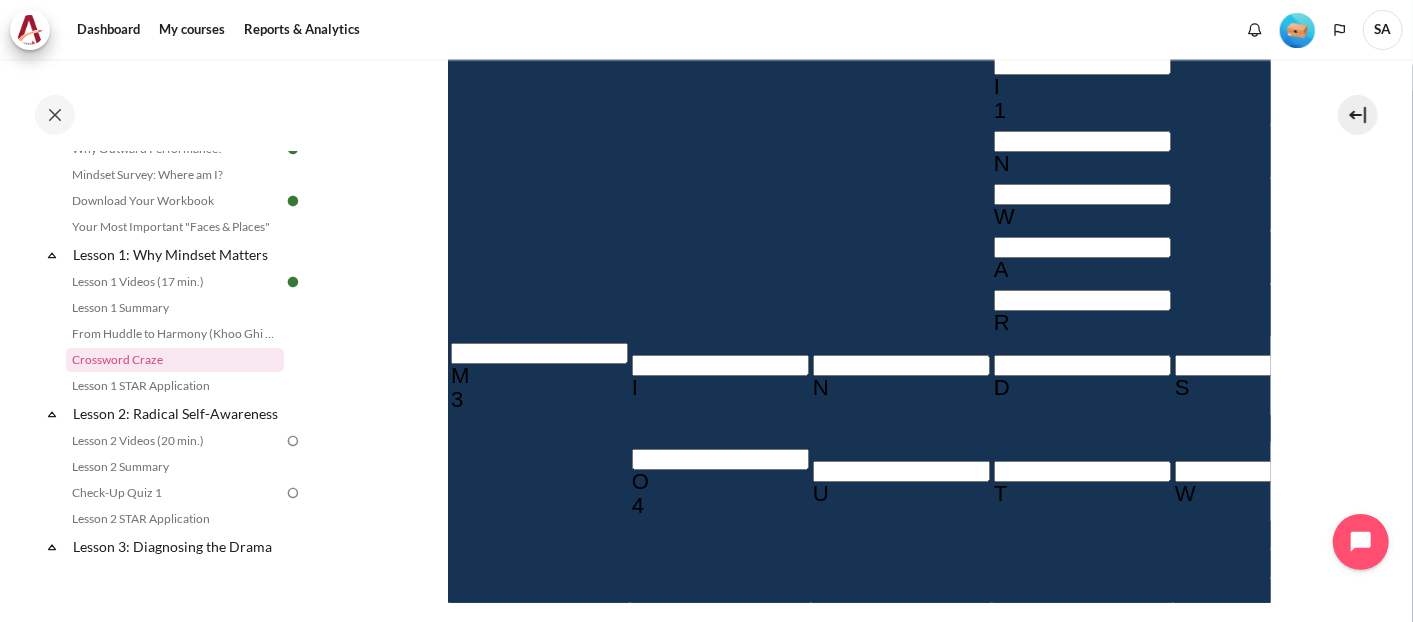 click at bounding box center (974, 1143) 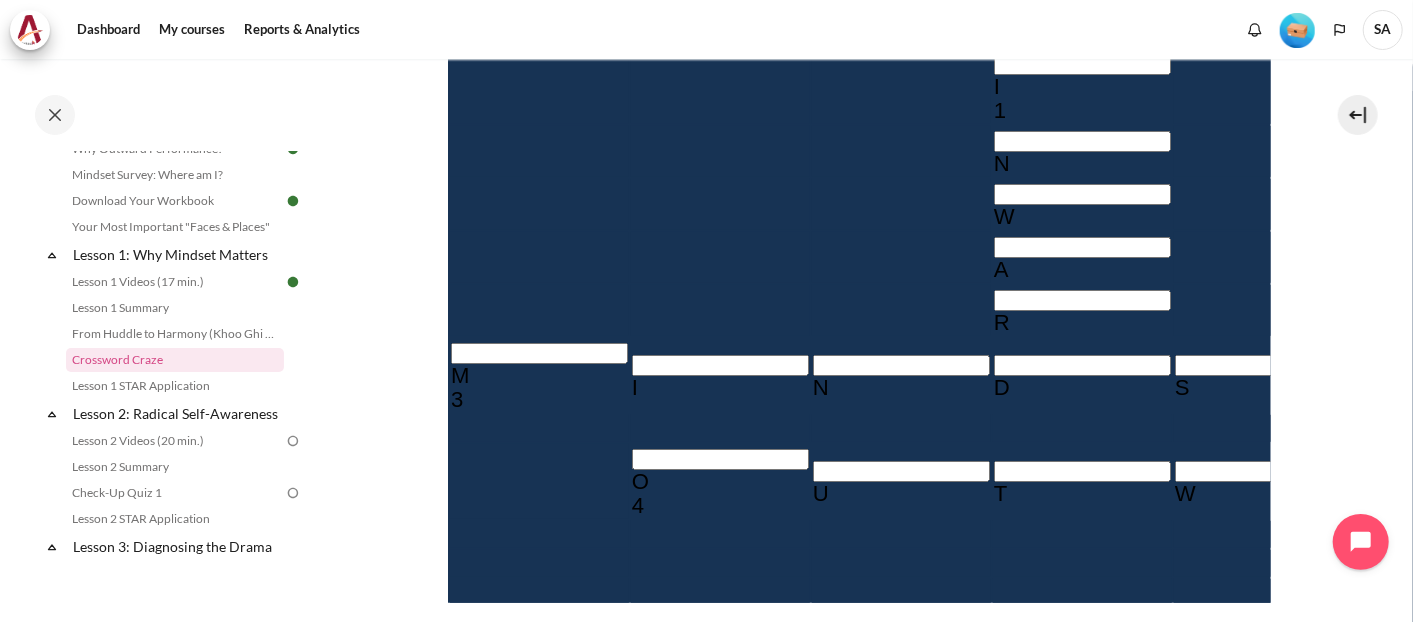click at bounding box center (455, 703) 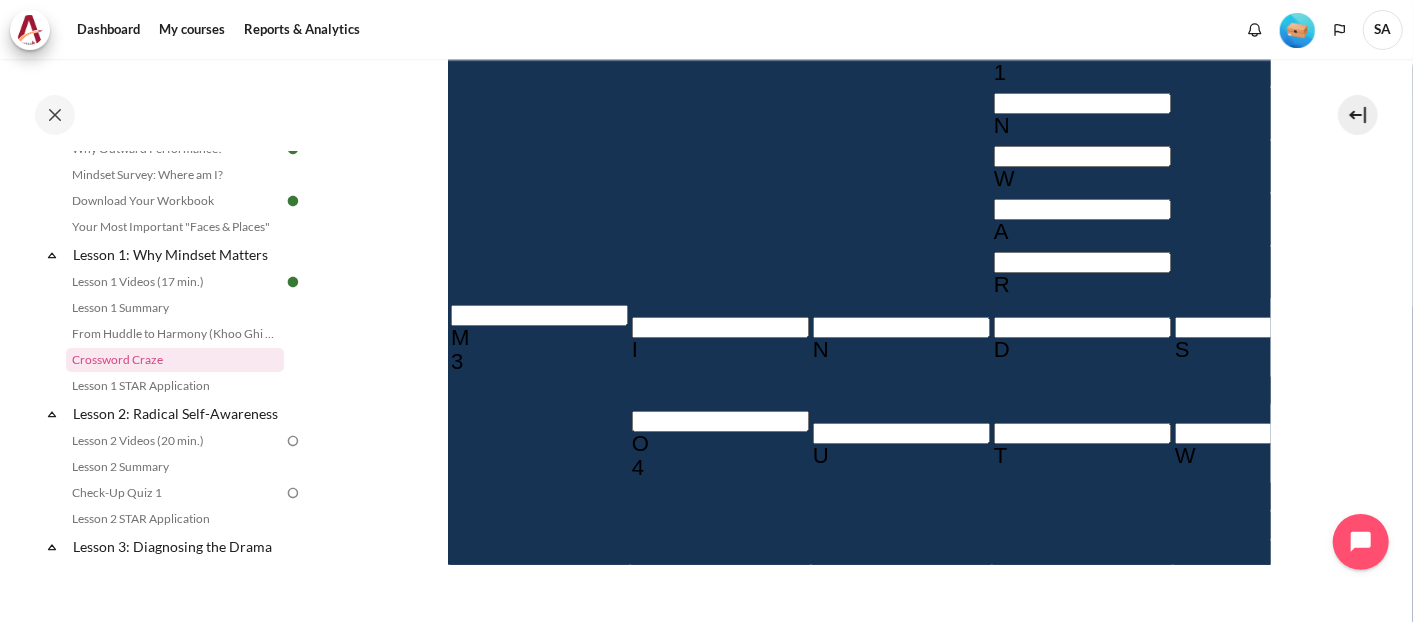 scroll, scrollTop: 517, scrollLeft: 0, axis: vertical 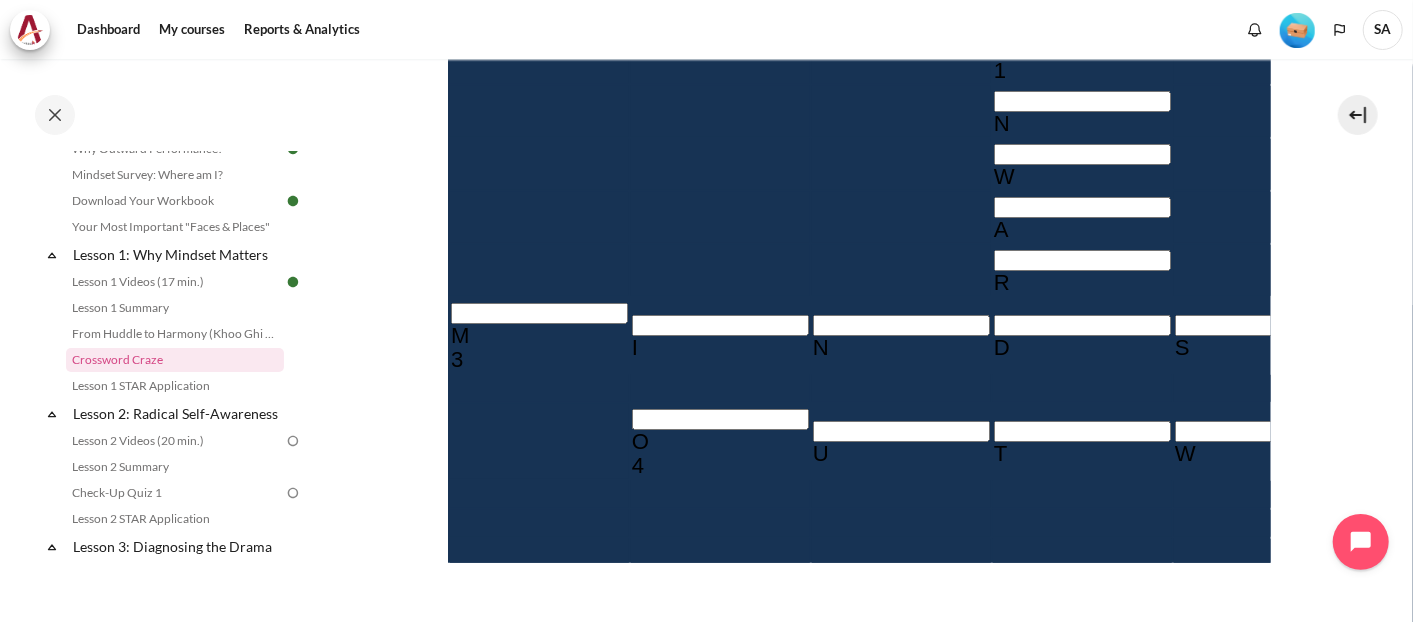 click at bounding box center [974, 1103] 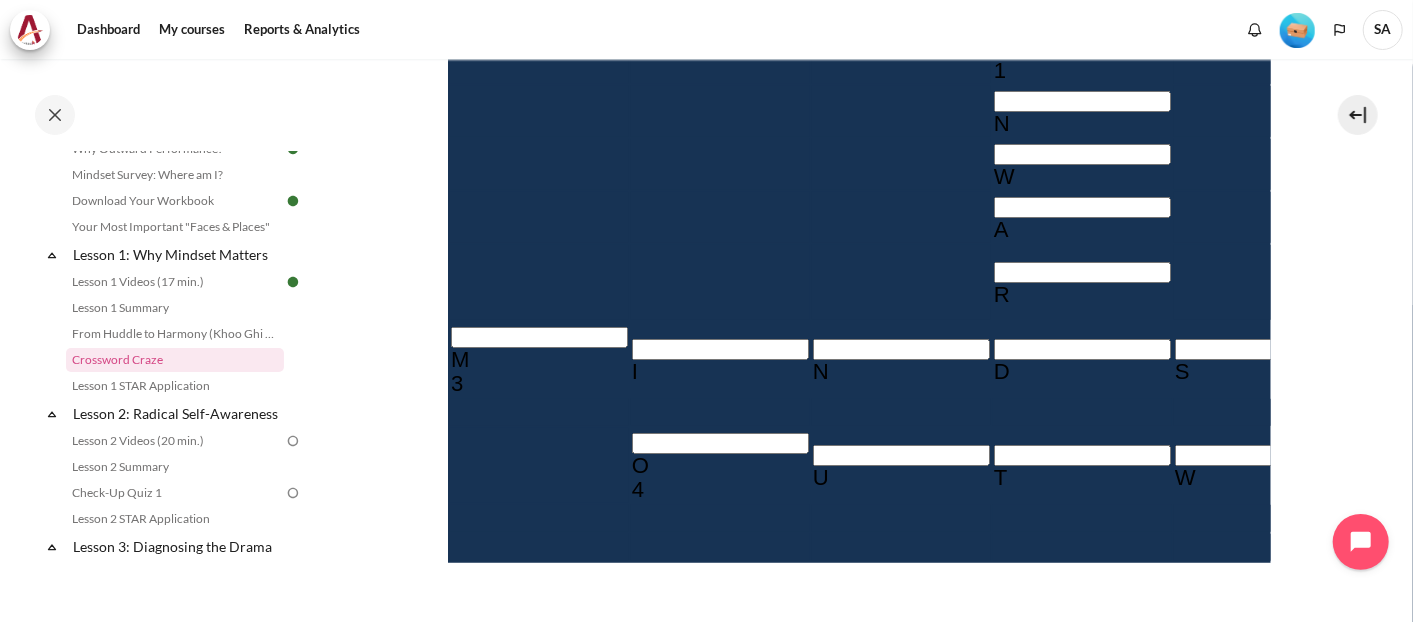 type on "Bh＿A＿＿＿R" 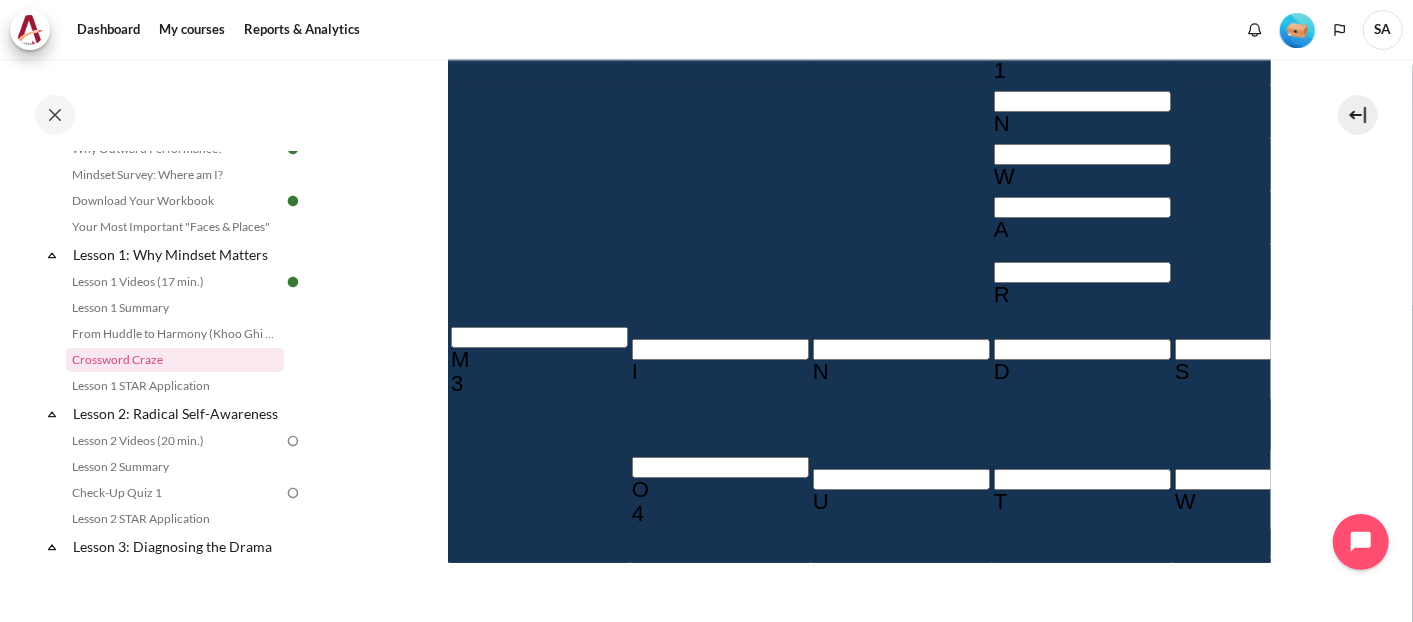 type on "BHA＿＿＿R" 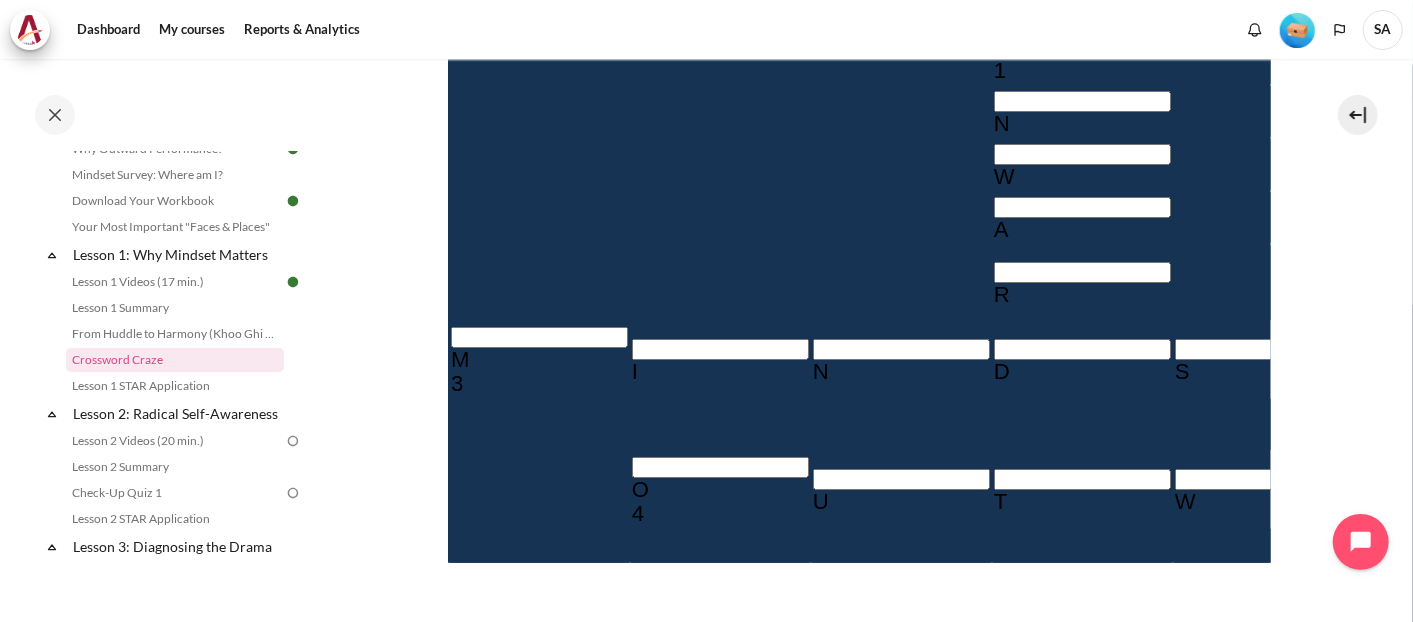 type on "BHAvR＿＿＿" 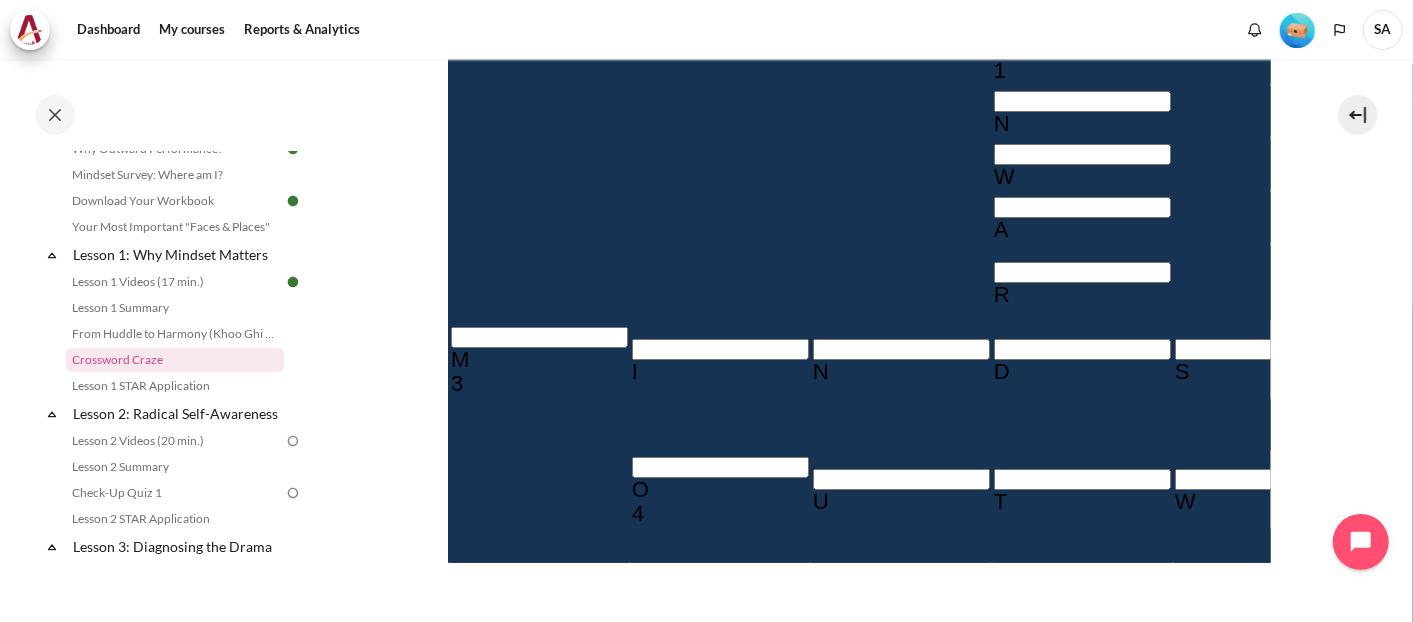 type on "BEHaRS＿＿" 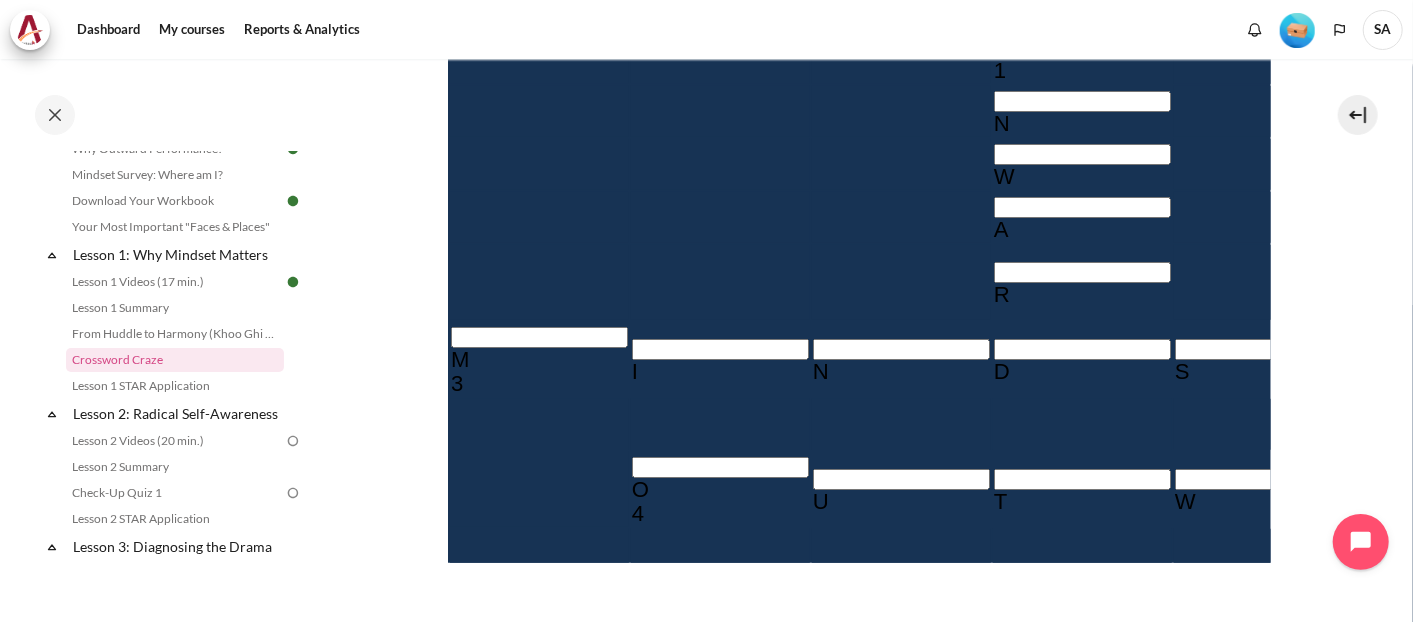 type on "BEHAVIOR" 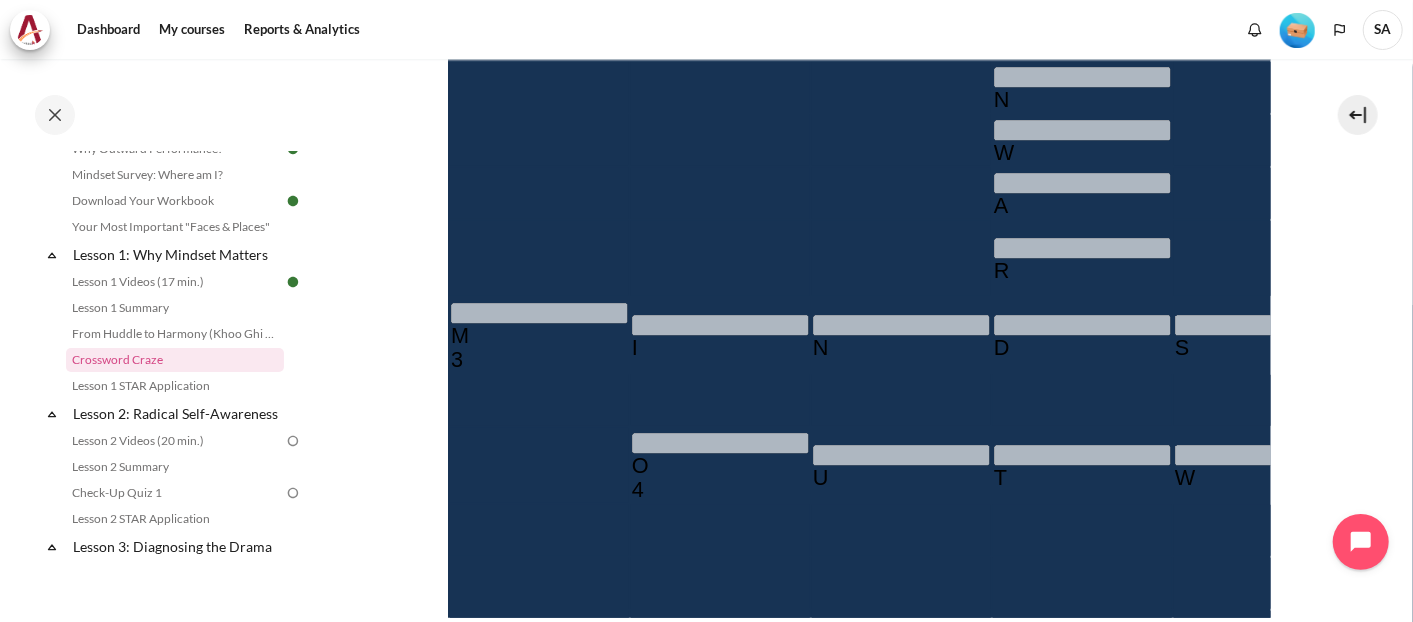 scroll, scrollTop: 207, scrollLeft: 0, axis: vertical 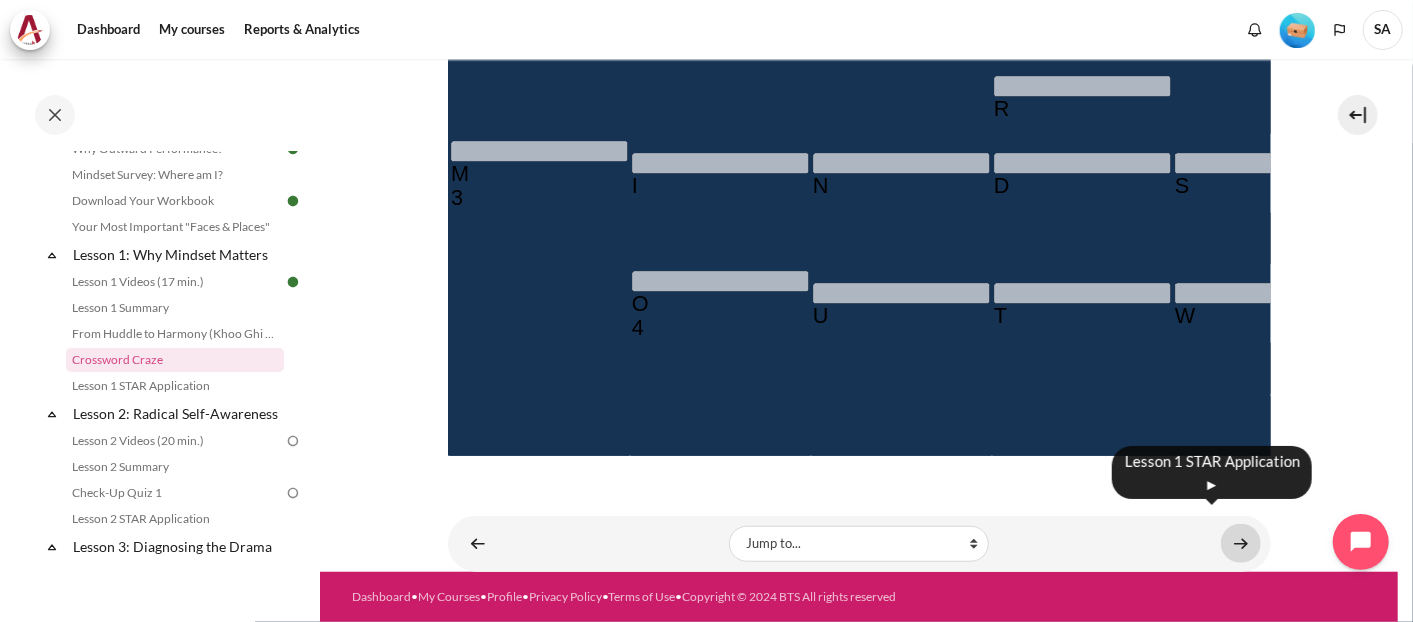 click at bounding box center (1241, 543) 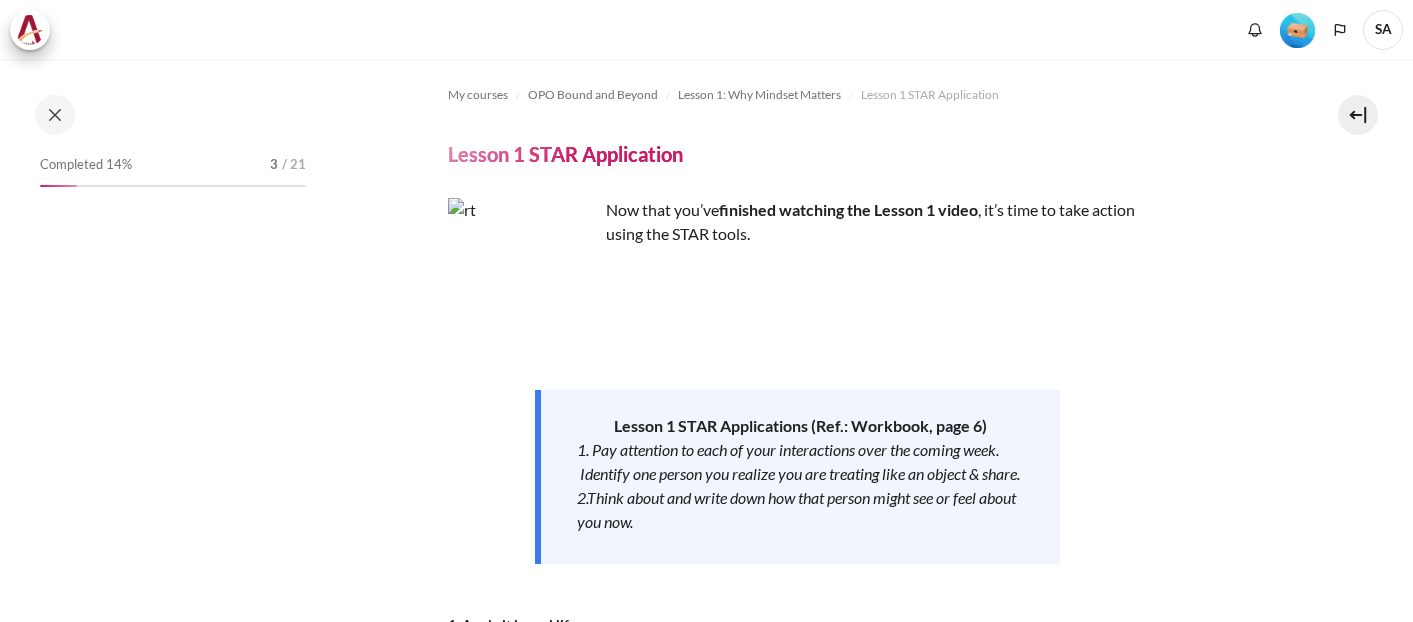 scroll, scrollTop: 0, scrollLeft: 0, axis: both 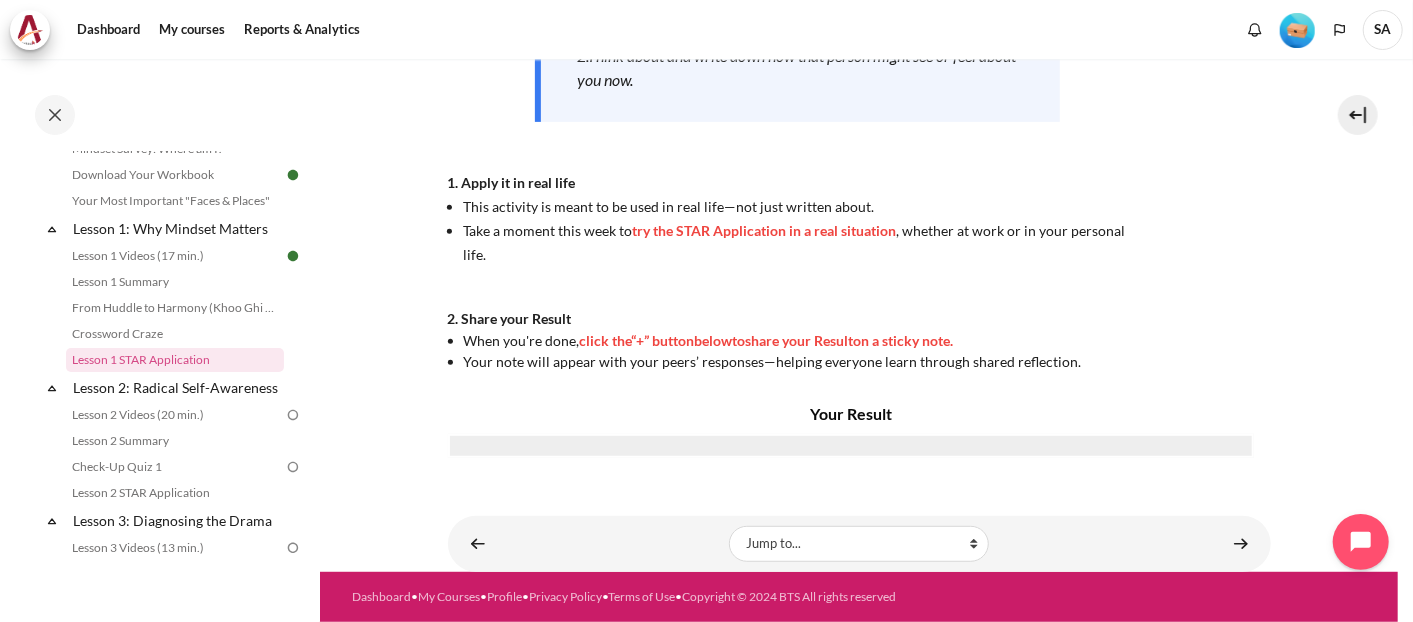 click on "Your Result" at bounding box center (851, 414) 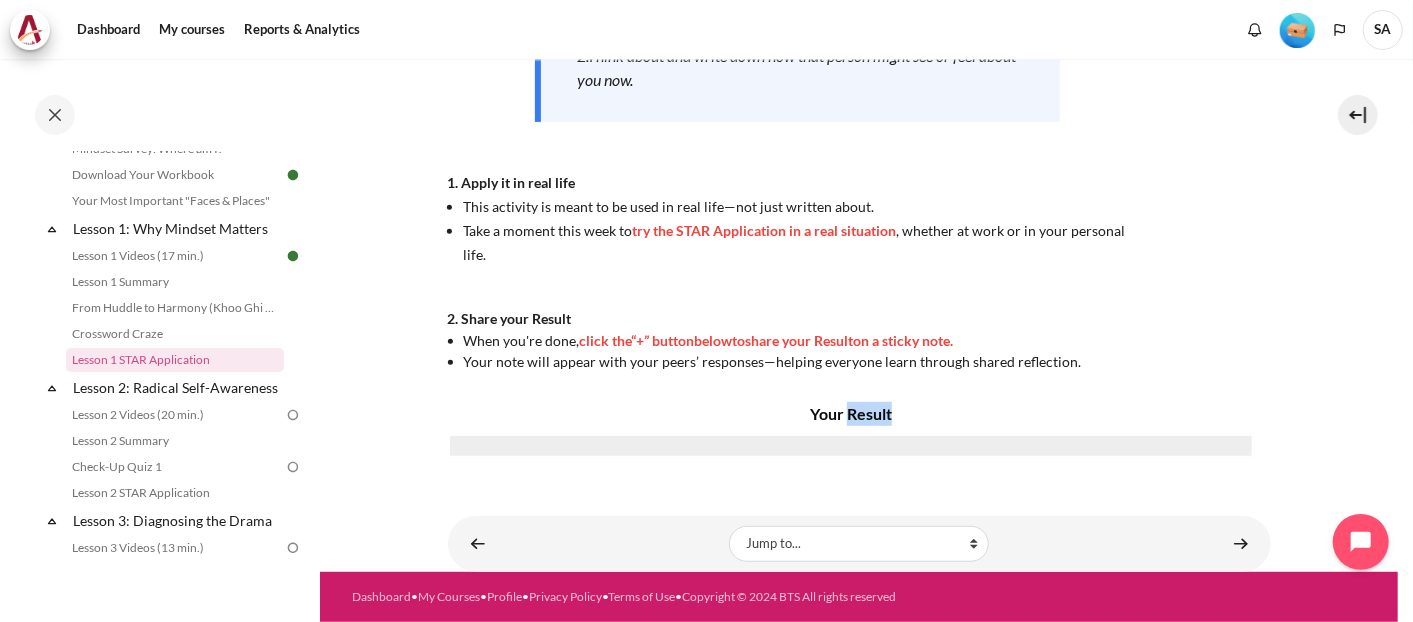 click on "Your Result" at bounding box center [851, 414] 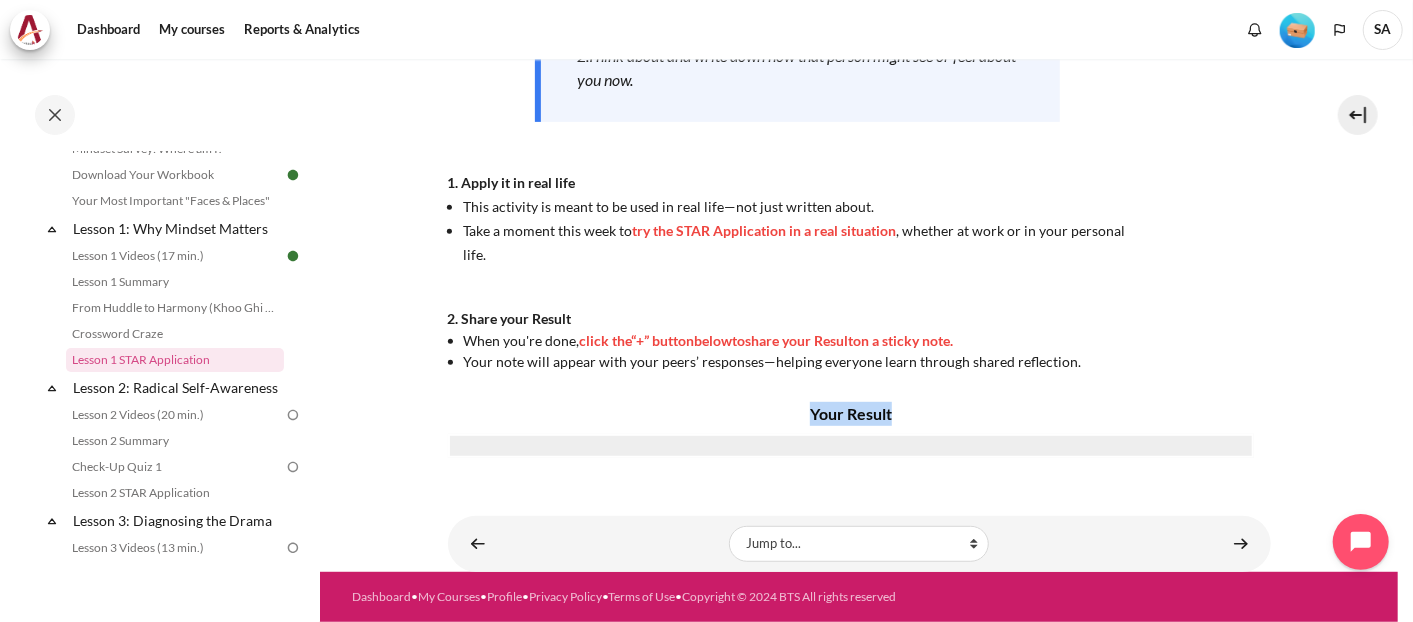 drag, startPoint x: 844, startPoint y: 394, endPoint x: 1080, endPoint y: 407, distance: 236.35777 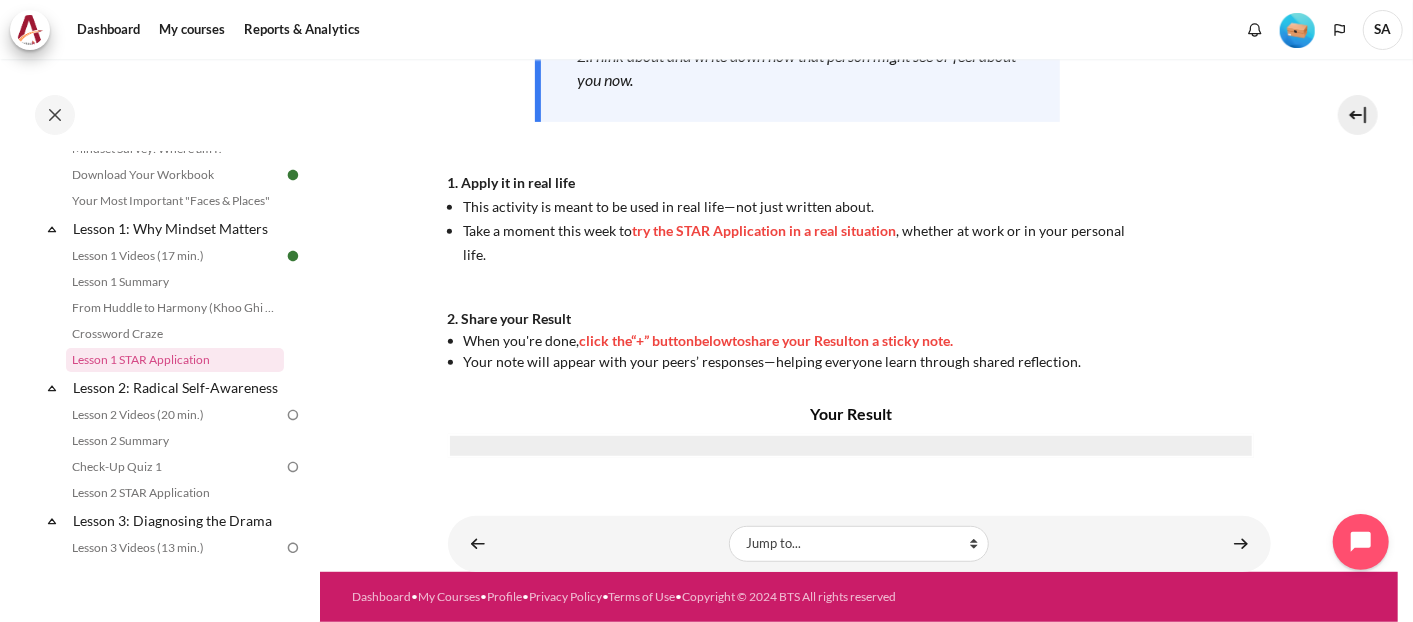 click on "Now that you’ve  finished watching the Lesson 1 video , it’s time to take action using the STAR tools. Lesson 1 STAR Applications (Ref.: Workbook, page 6)
1. Pay attention to each of your
interactions over the coming week.
Identify one person you realize you are treating like an object & share.
2.Think
about and write down how that person might see or feel about you now. 1. Apply it in real life This activity is meant to be used in real life—not just written about.
Take a moment this week to  try the STAR Application in a real situation , whether at work or in your personal life. 2. Share your Result When you're done,  click the  “+” button  below  to  share your Result  on a sticky note. Your note will appear with your peers’ responses—helping everyone learn through shared reflection." at bounding box center (859, 64) 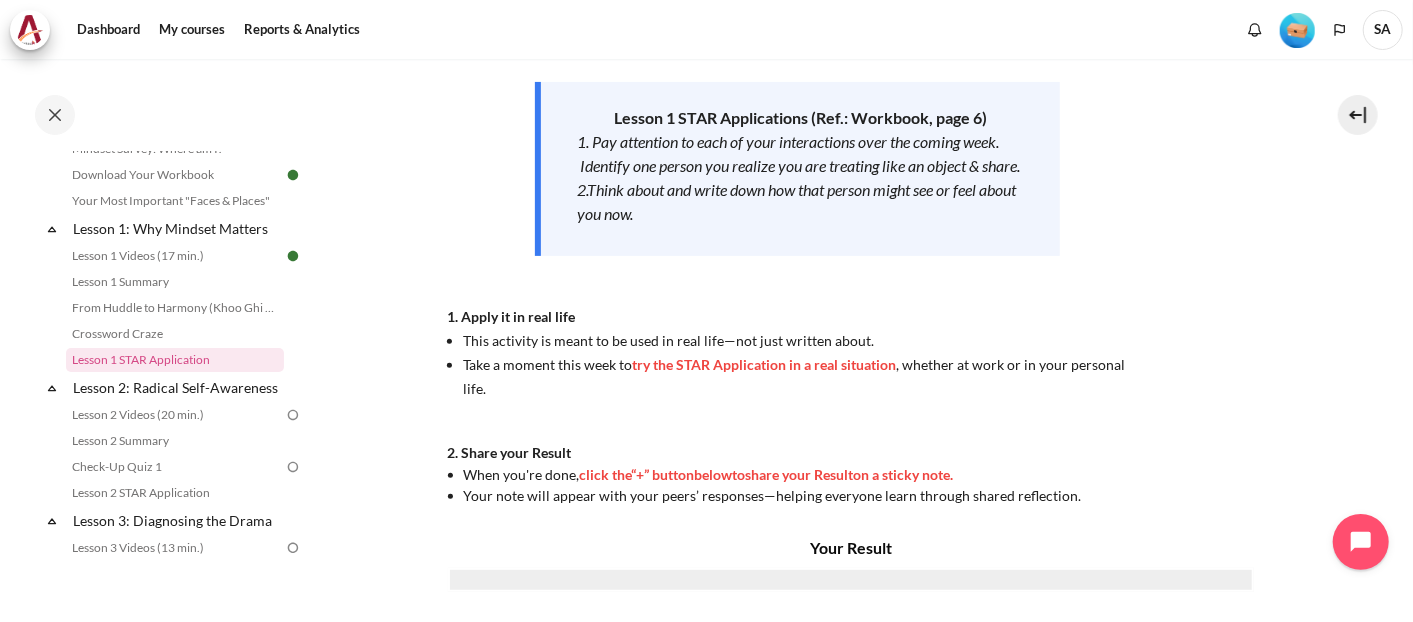scroll, scrollTop: 307, scrollLeft: 0, axis: vertical 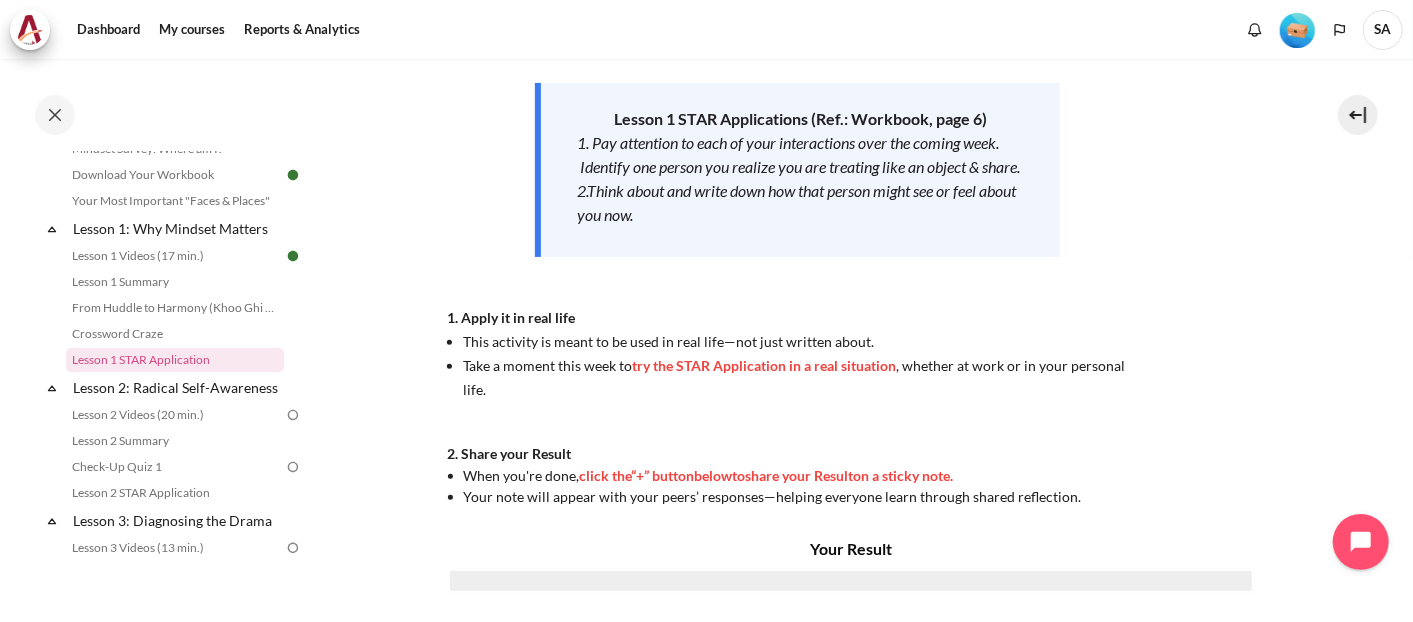 click at bounding box center [851, 581] 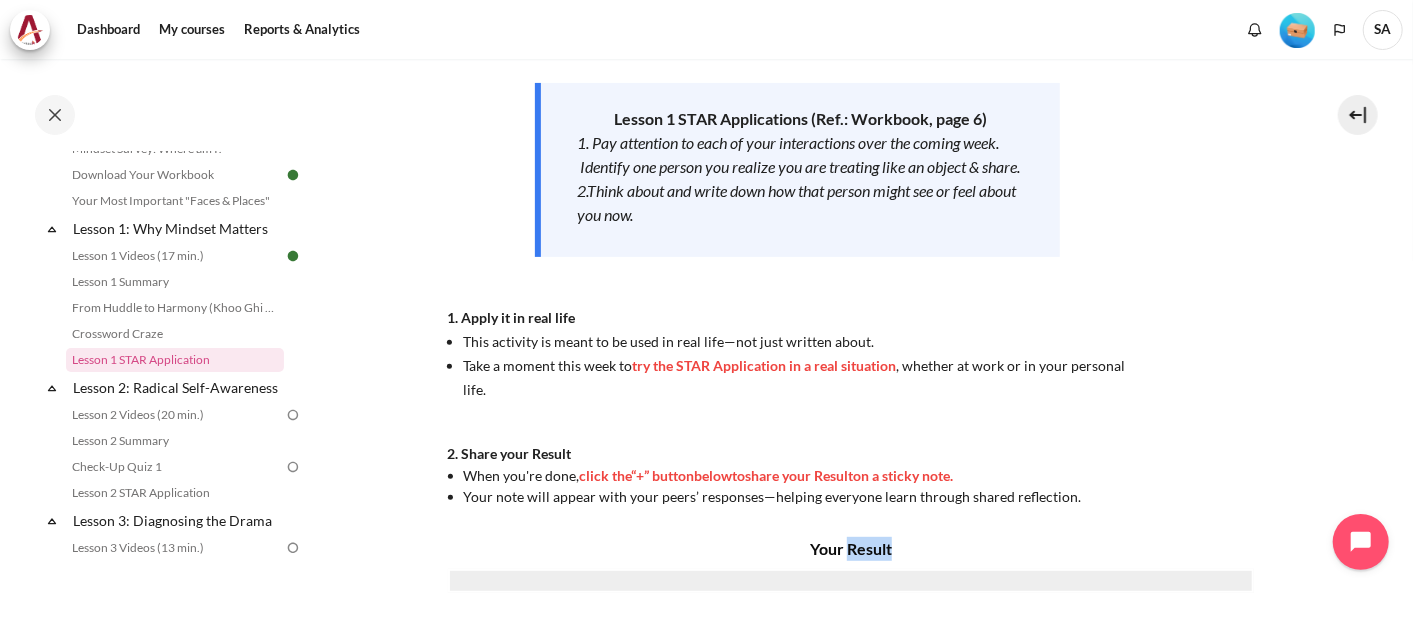 click on "Your Result" at bounding box center (851, 549) 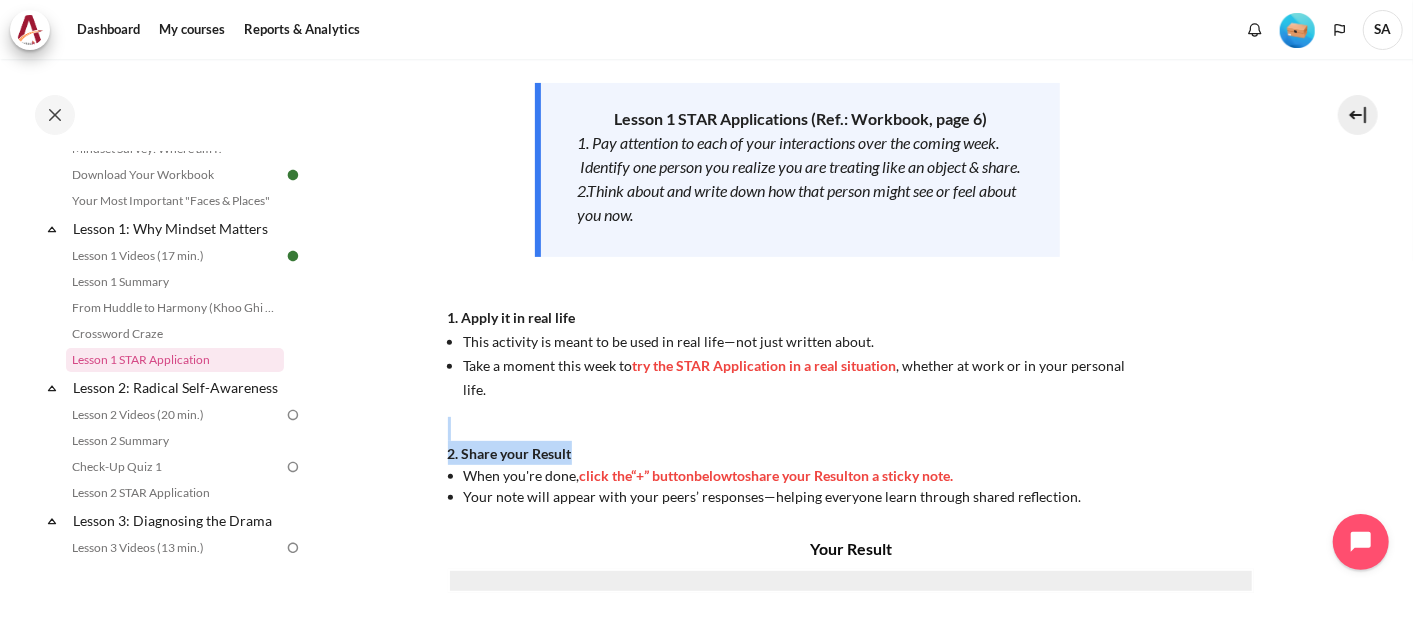 drag, startPoint x: 859, startPoint y: 550, endPoint x: 716, endPoint y: 441, distance: 179.80545 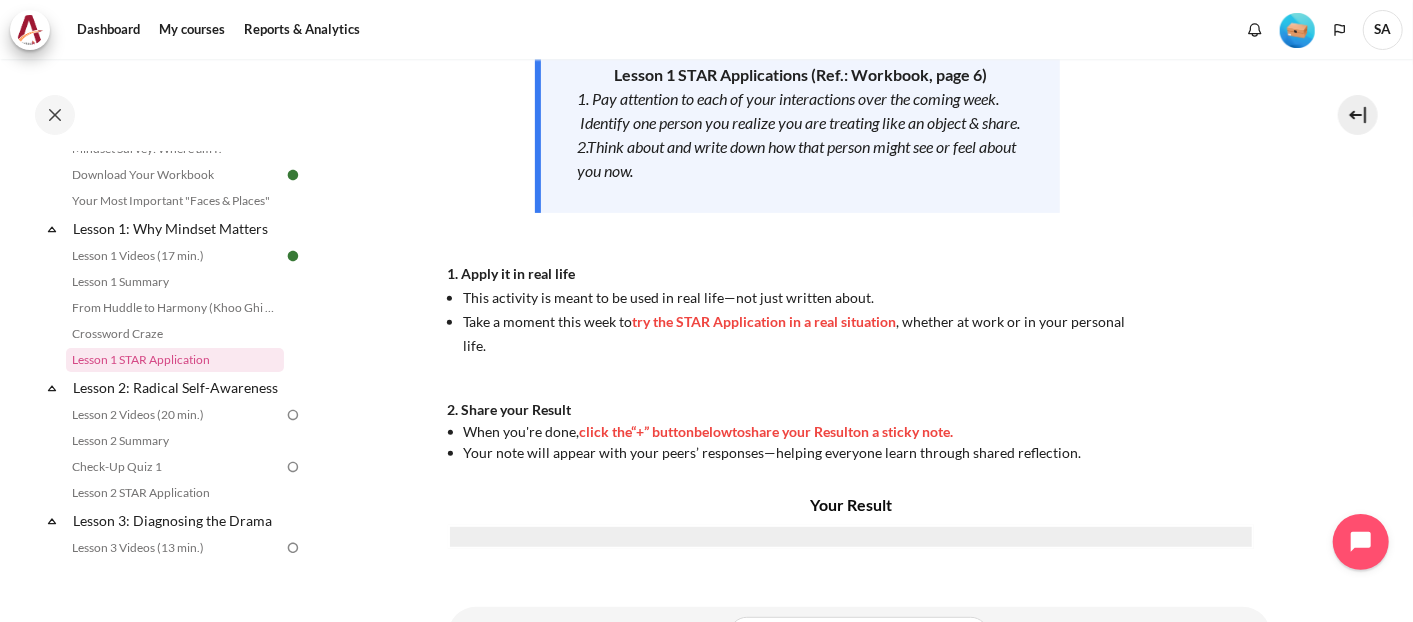 scroll, scrollTop: 351, scrollLeft: 0, axis: vertical 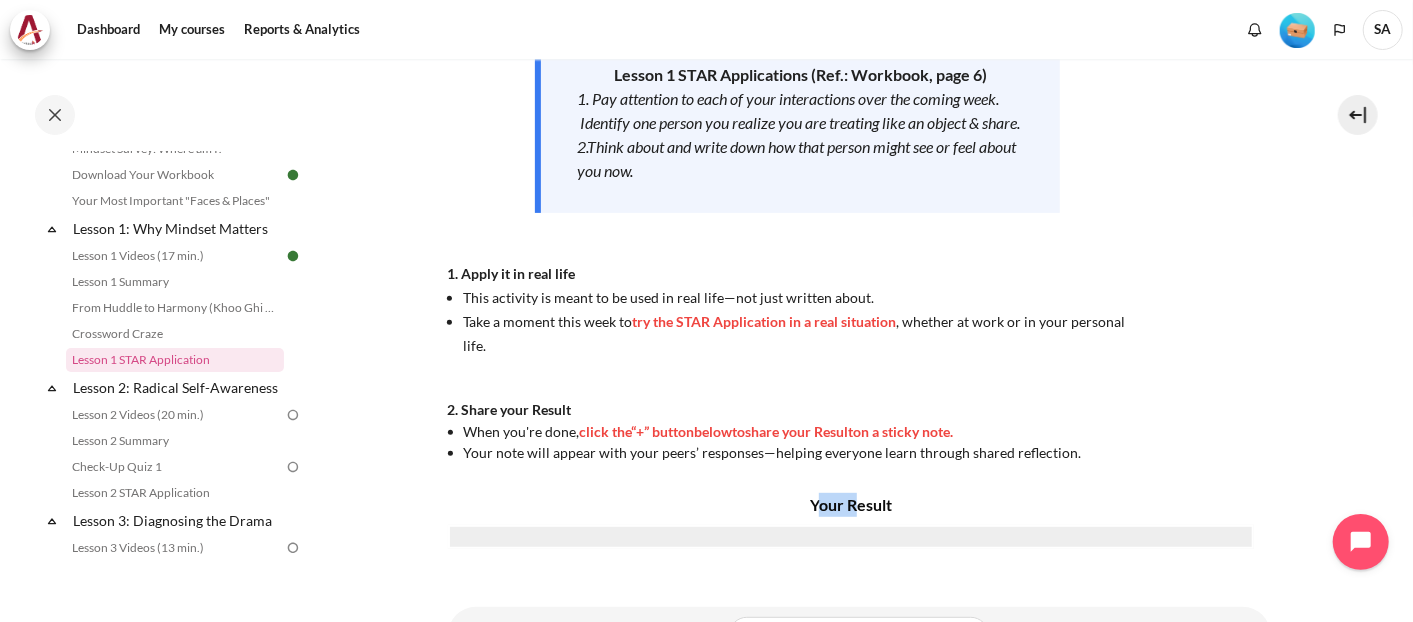 drag, startPoint x: 809, startPoint y: 511, endPoint x: 846, endPoint y: 500, distance: 38.600517 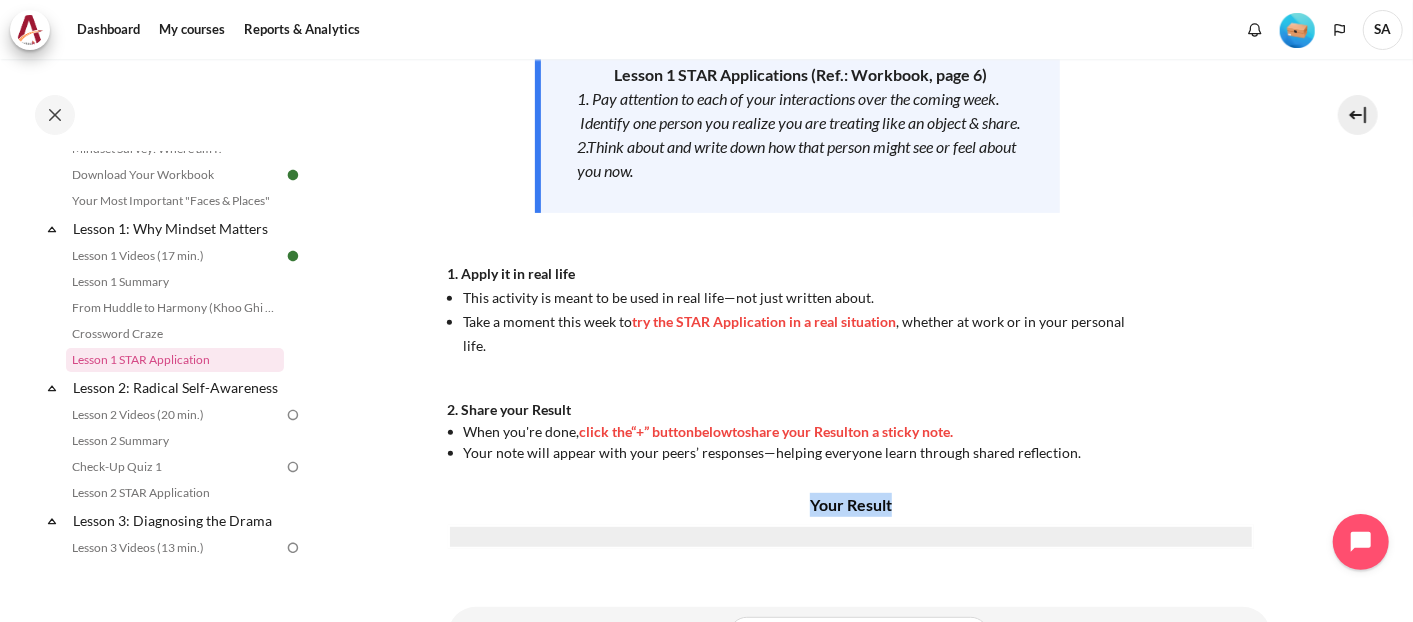 click on "Your Result" at bounding box center (851, 505) 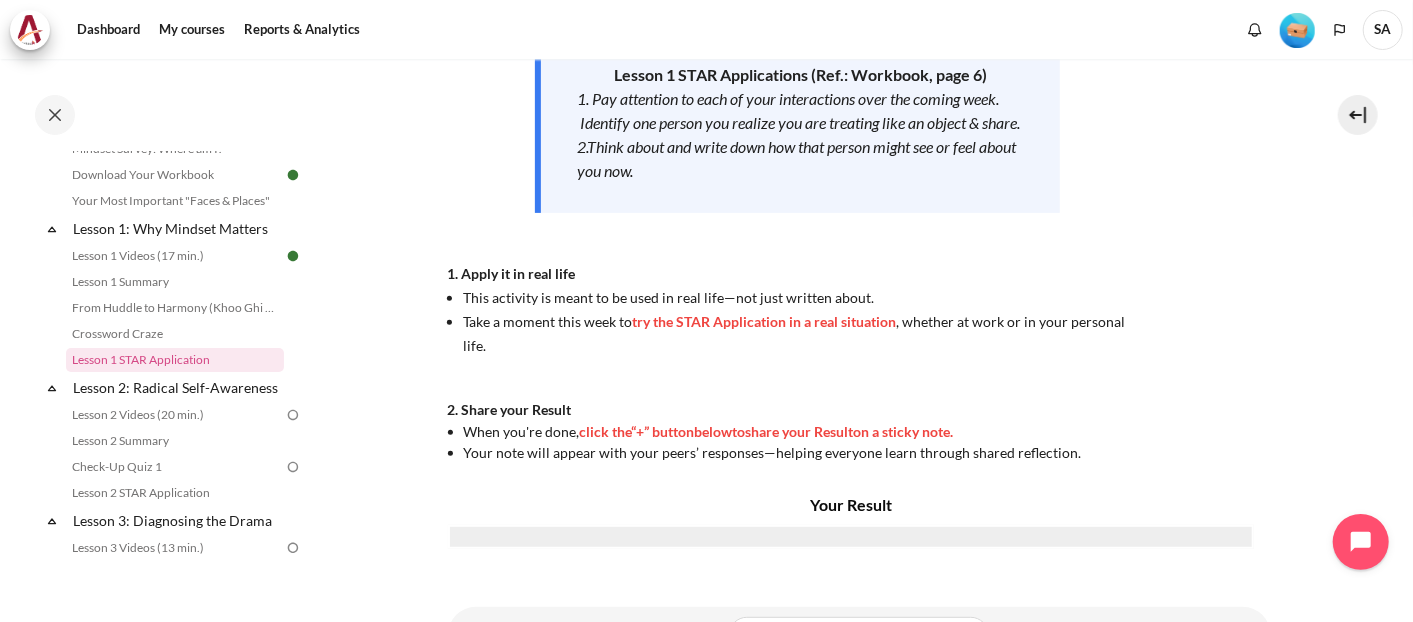 scroll, scrollTop: 458, scrollLeft: 0, axis: vertical 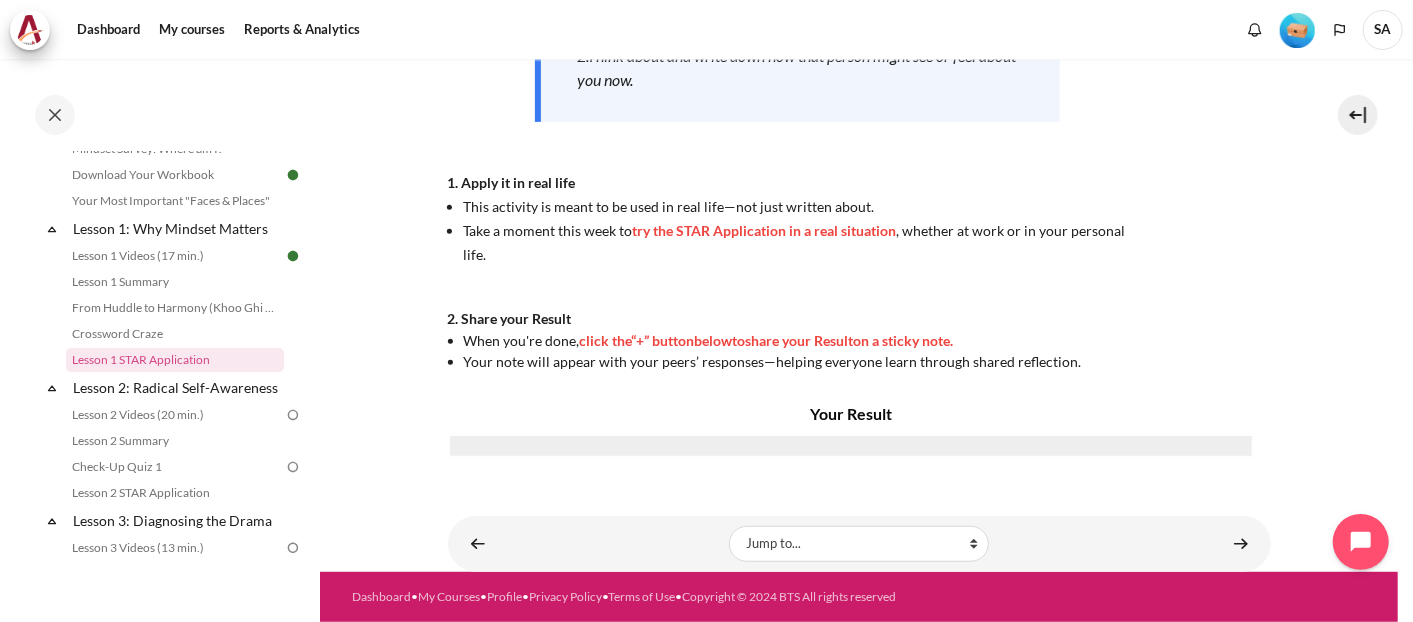 click at bounding box center [851, 446] 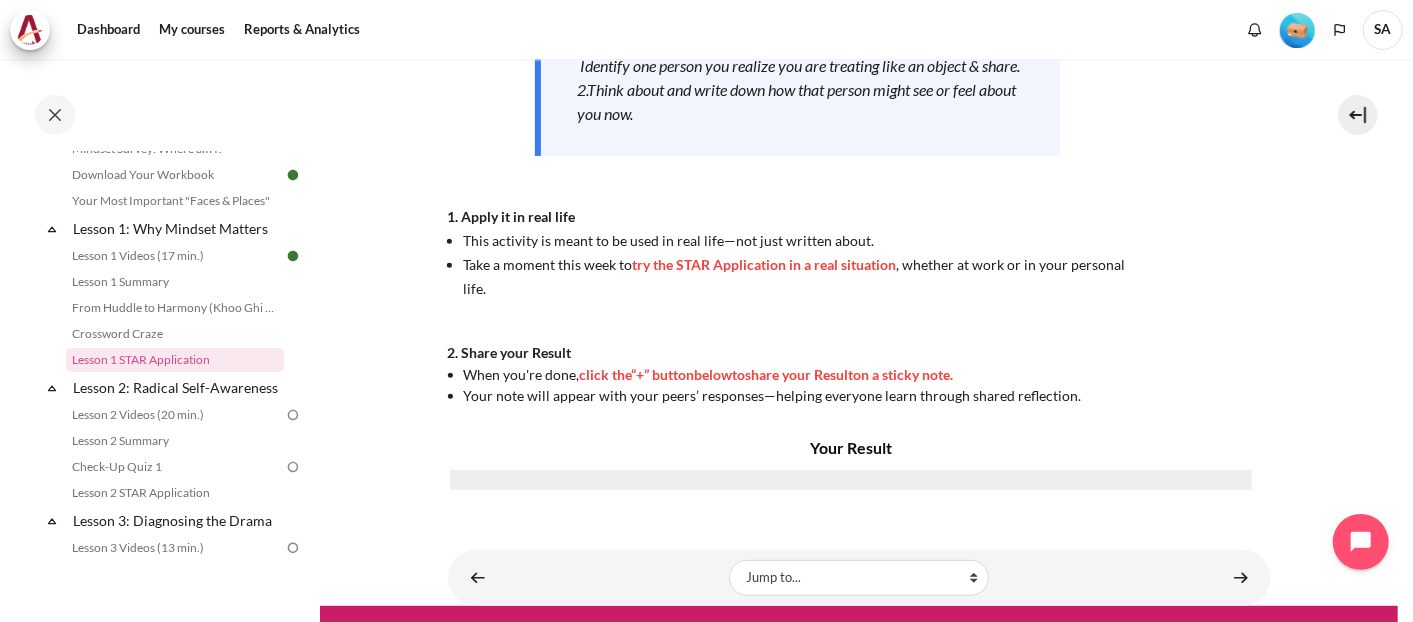 scroll, scrollTop: 458, scrollLeft: 0, axis: vertical 